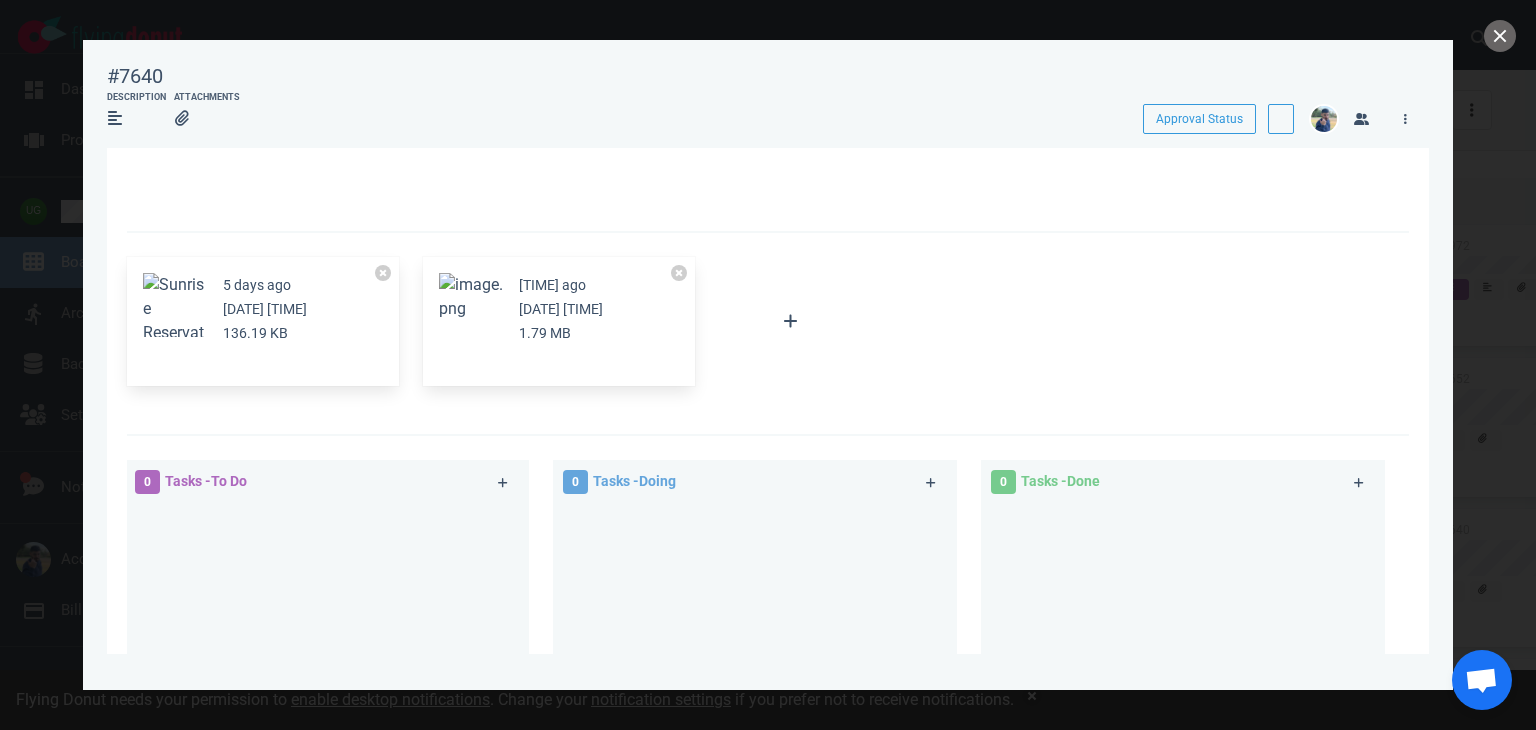 scroll, scrollTop: 0, scrollLeft: 0, axis: both 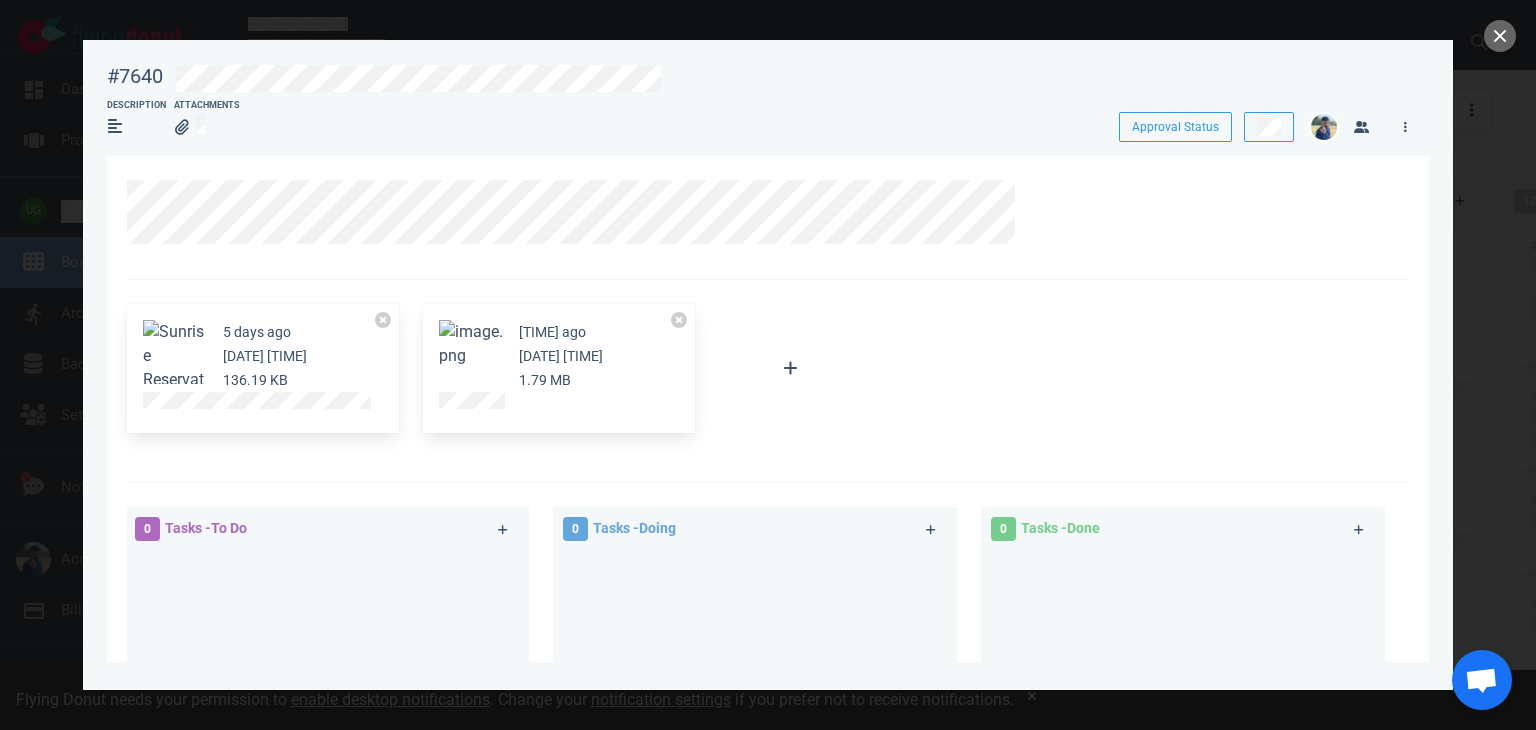 click on "#7640" at bounding box center (135, 76) 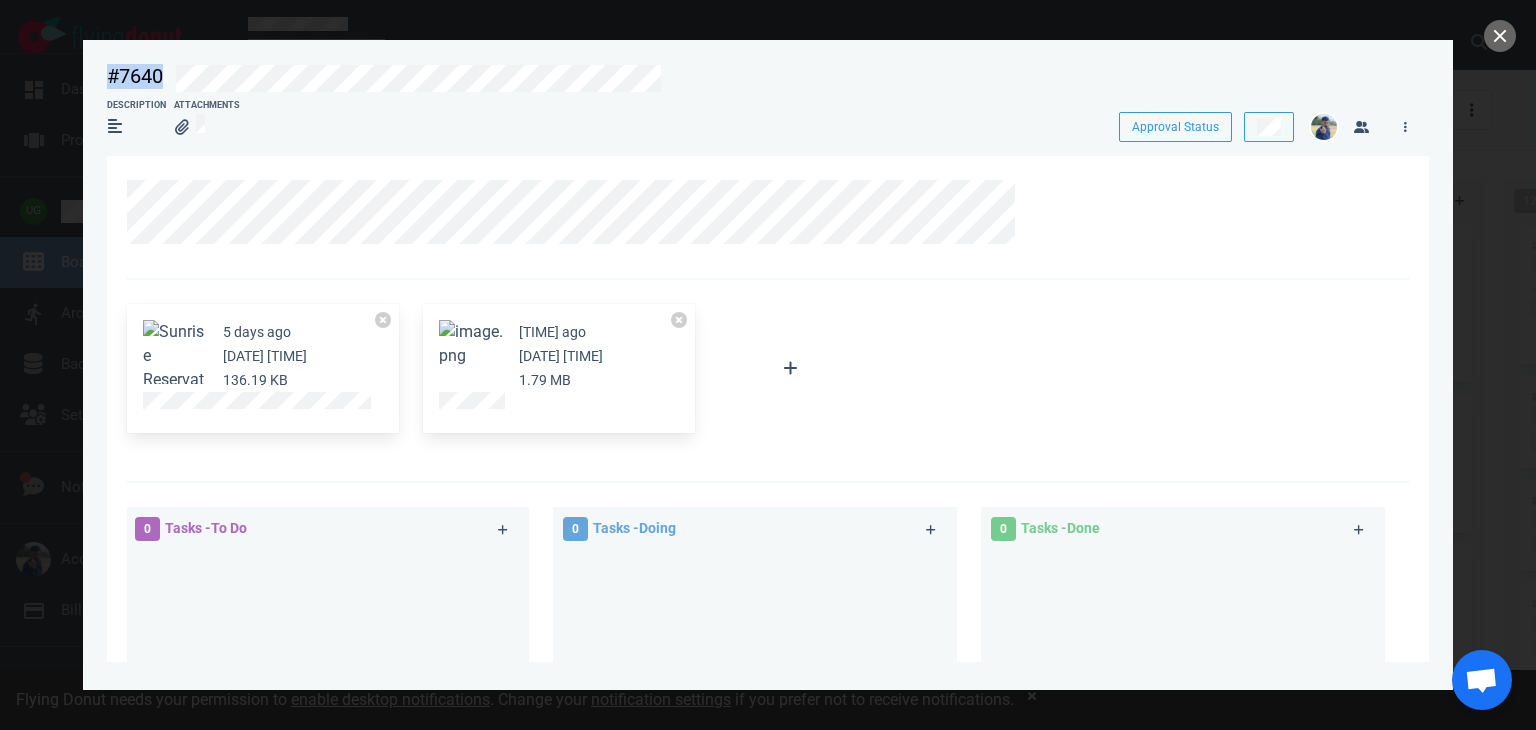 click on "#7640" at bounding box center (135, 76) 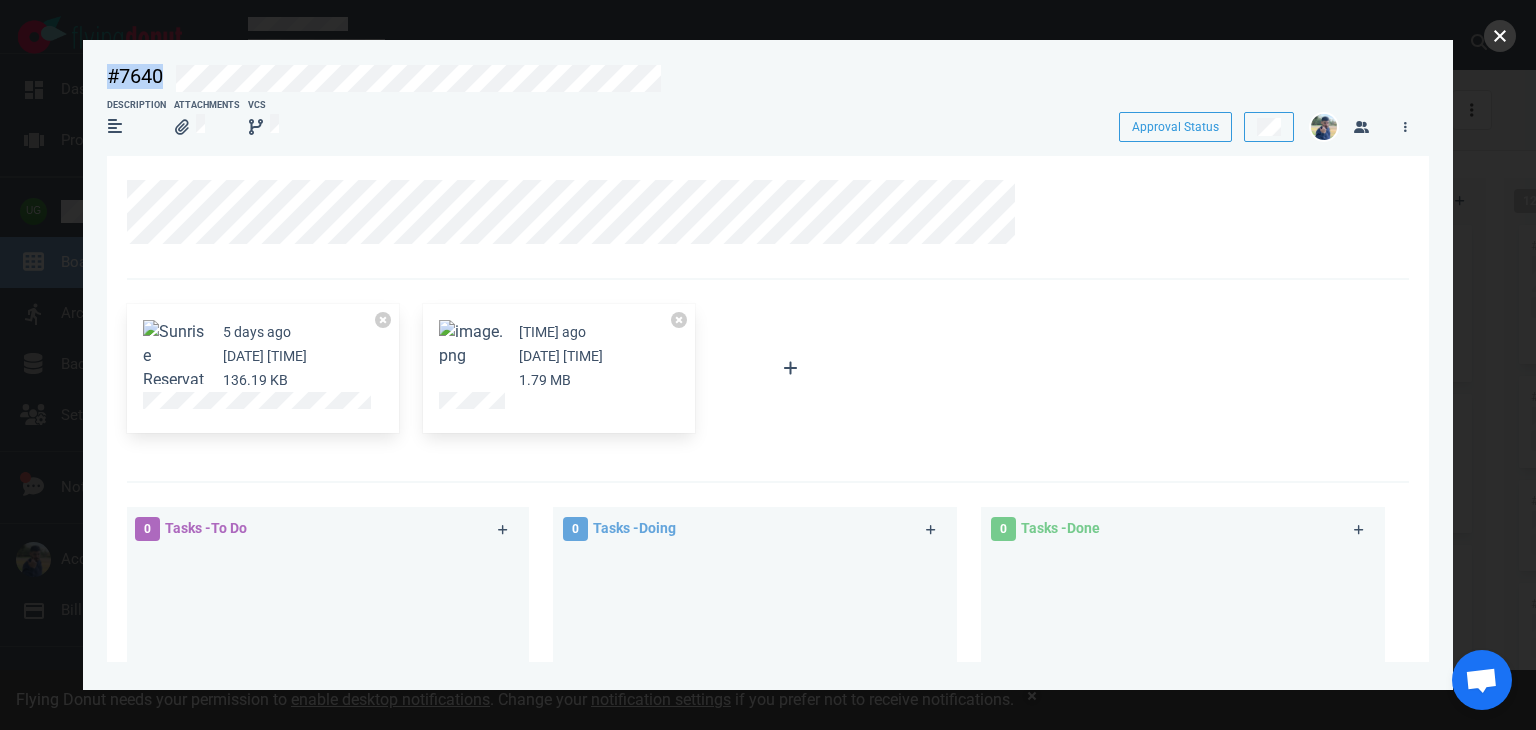 click at bounding box center [1500, 36] 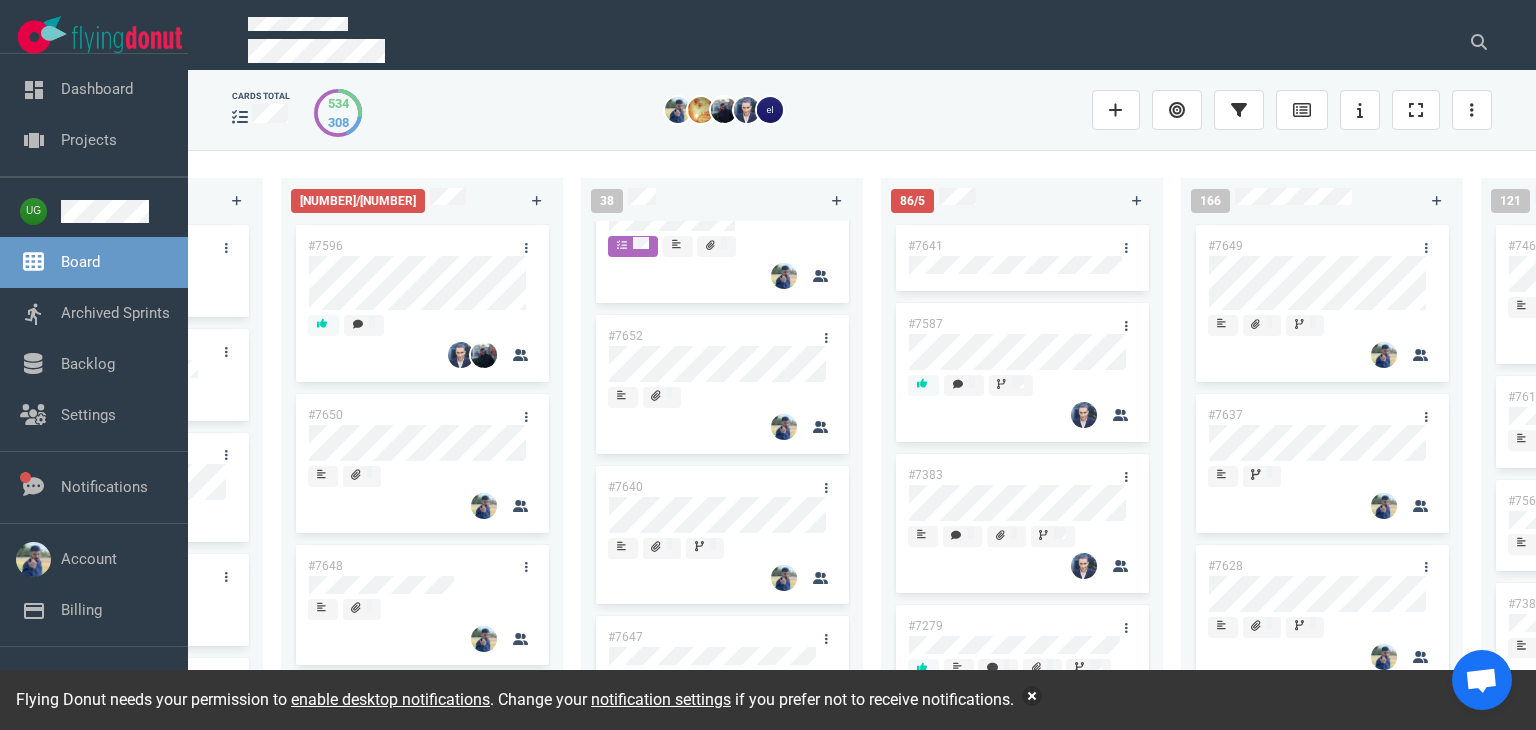 scroll, scrollTop: 0, scrollLeft: 828, axis: horizontal 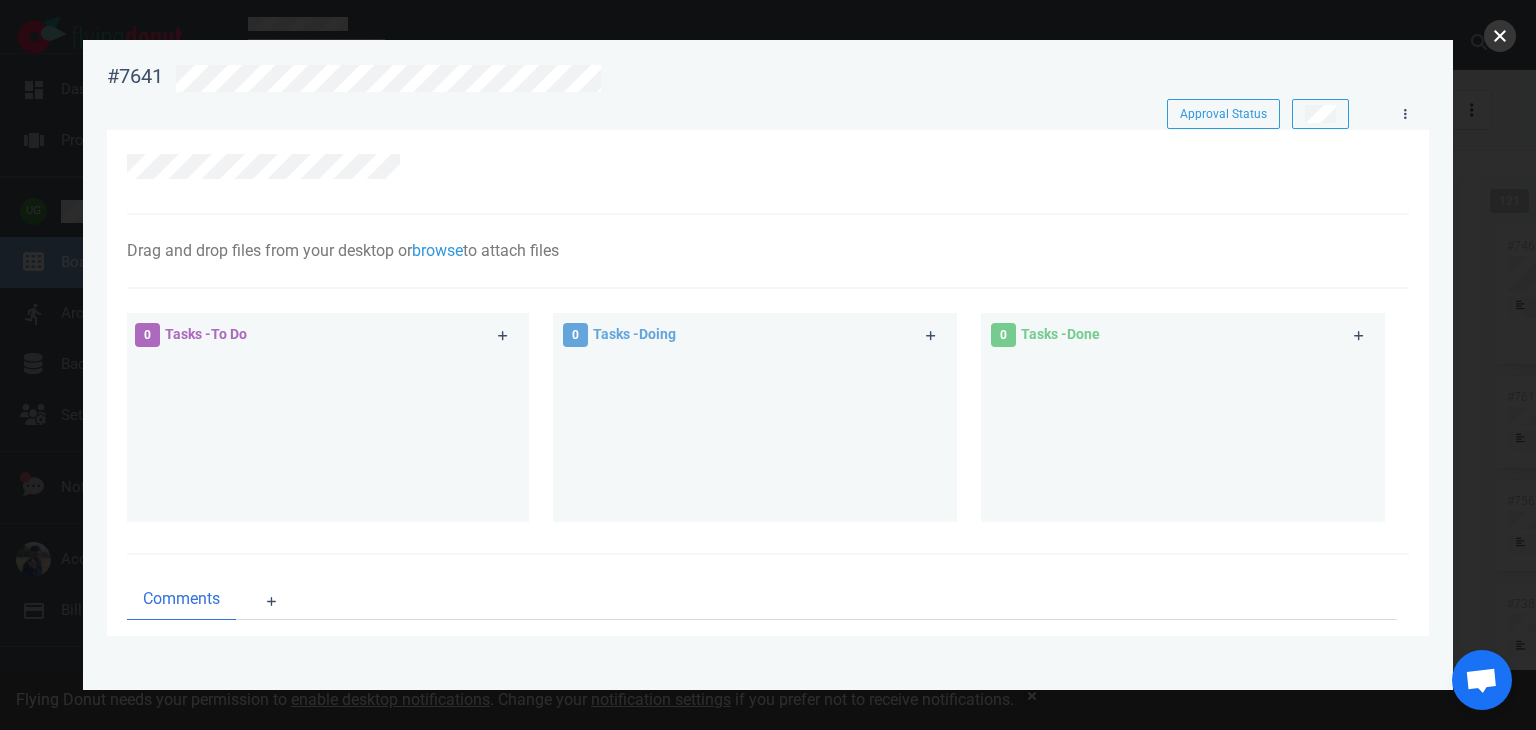 click at bounding box center (1500, 36) 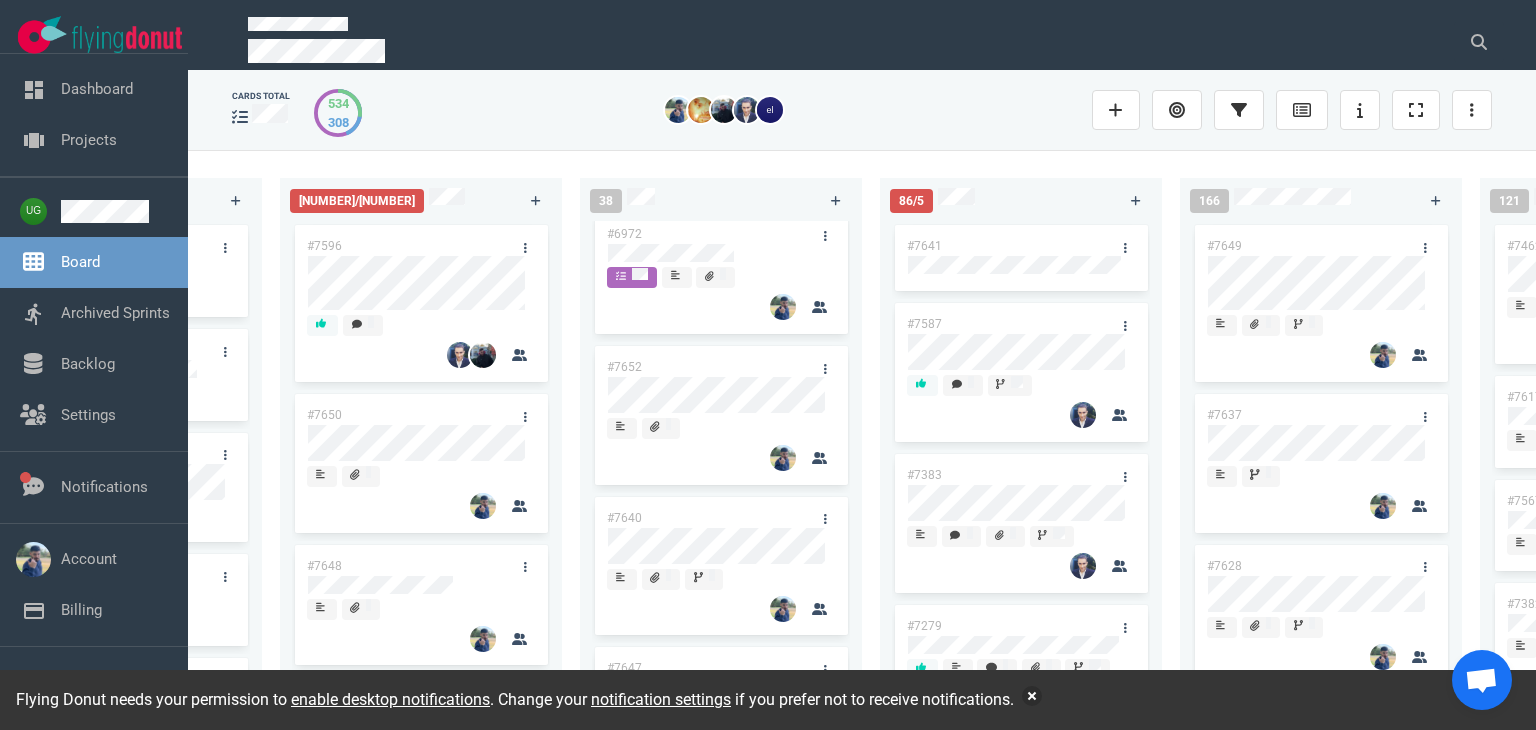scroll, scrollTop: 4, scrollLeft: 0, axis: vertical 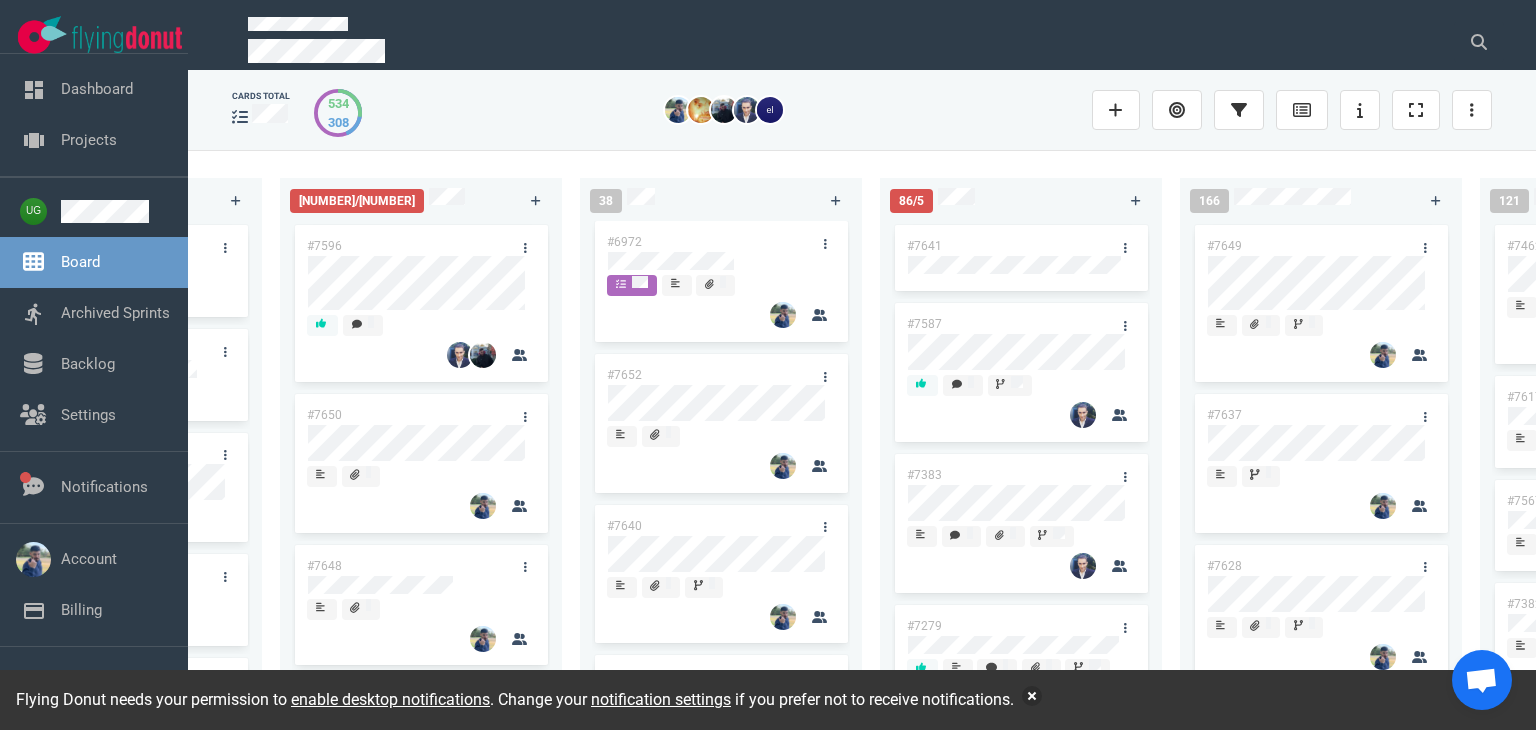 click on "[NUMBER] [TAG] [TAG] [TAG] [TAG] [TAG] [TAG] [TAG] [TAG]" at bounding box center (730, 440) 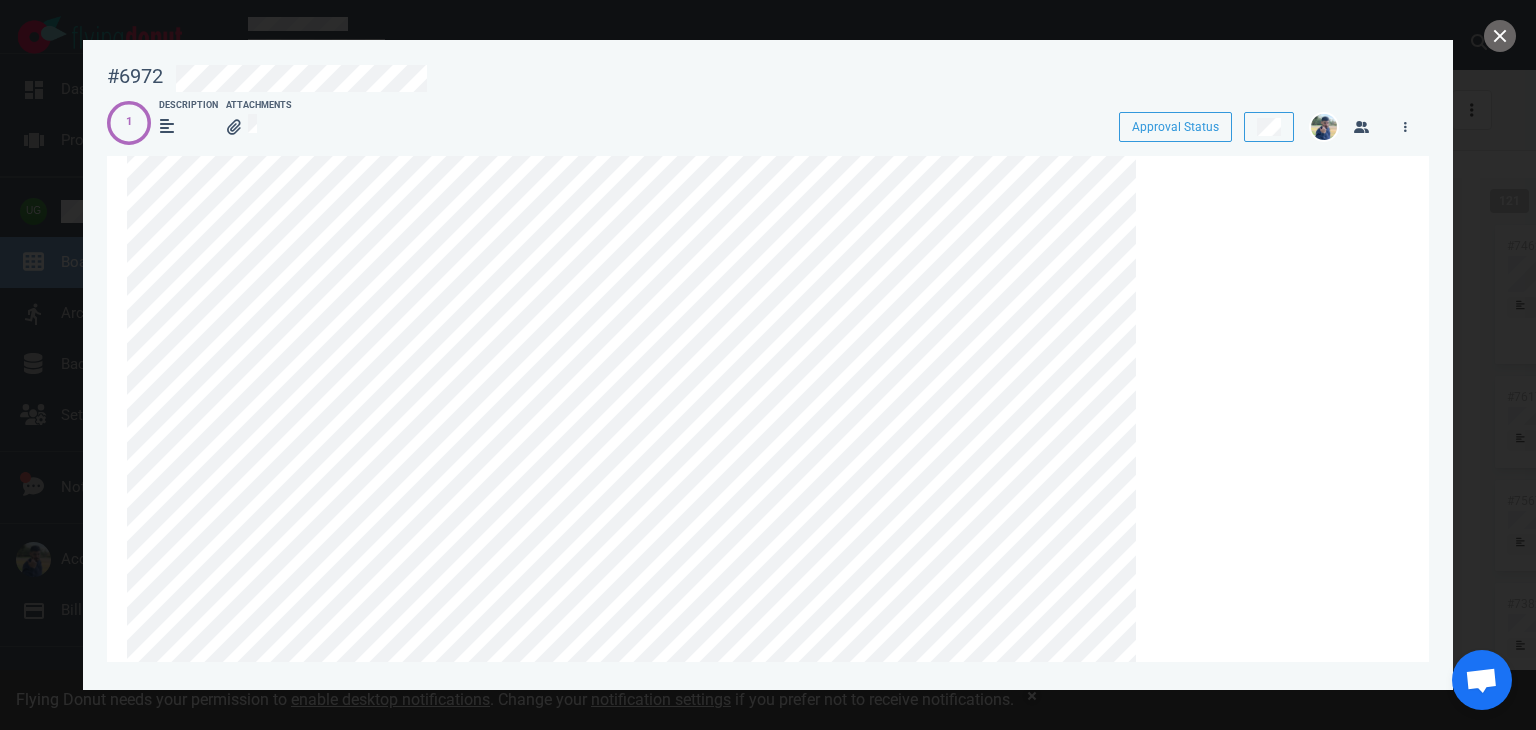 scroll, scrollTop: 0, scrollLeft: 0, axis: both 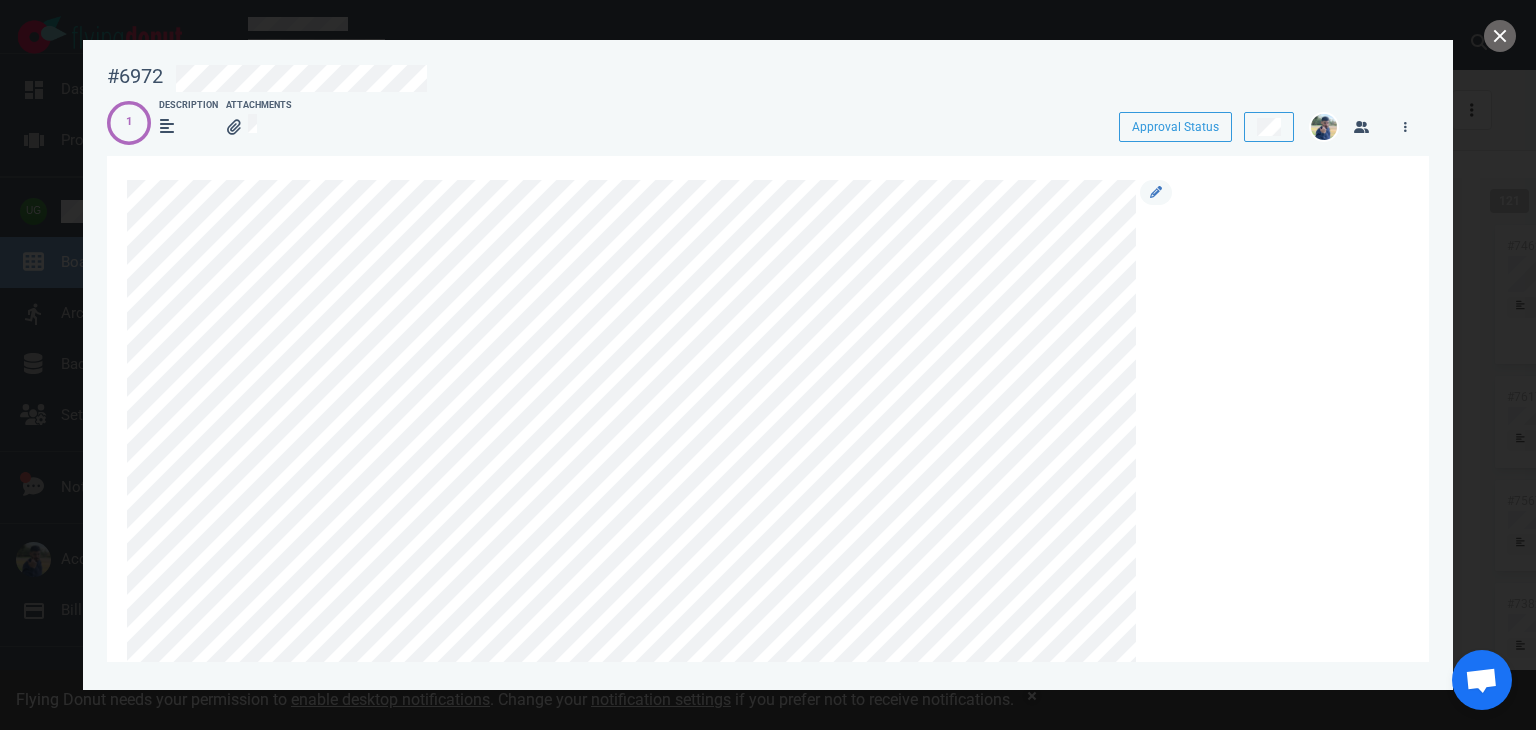 click at bounding box center (757, 557) 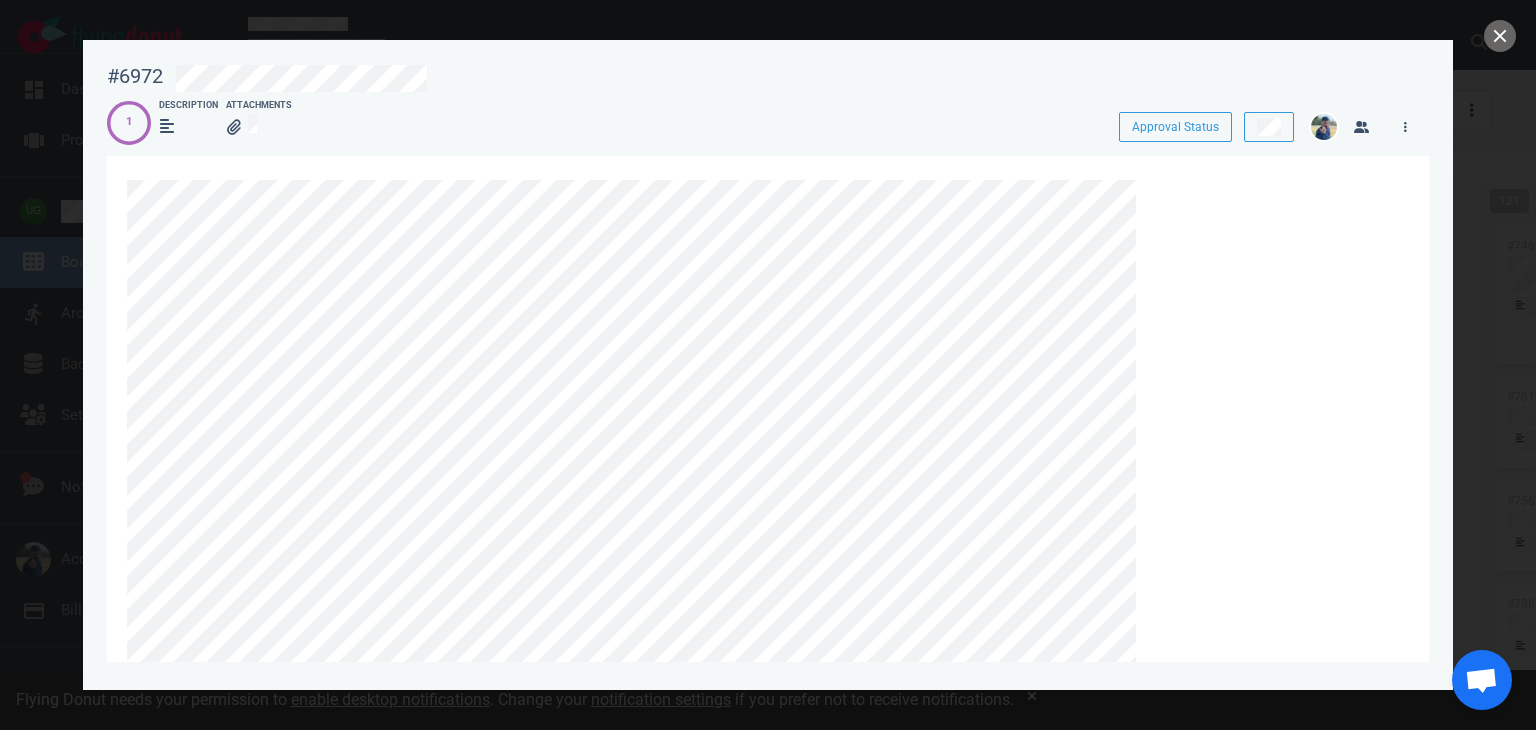 click on "#6972" at bounding box center (135, 76) 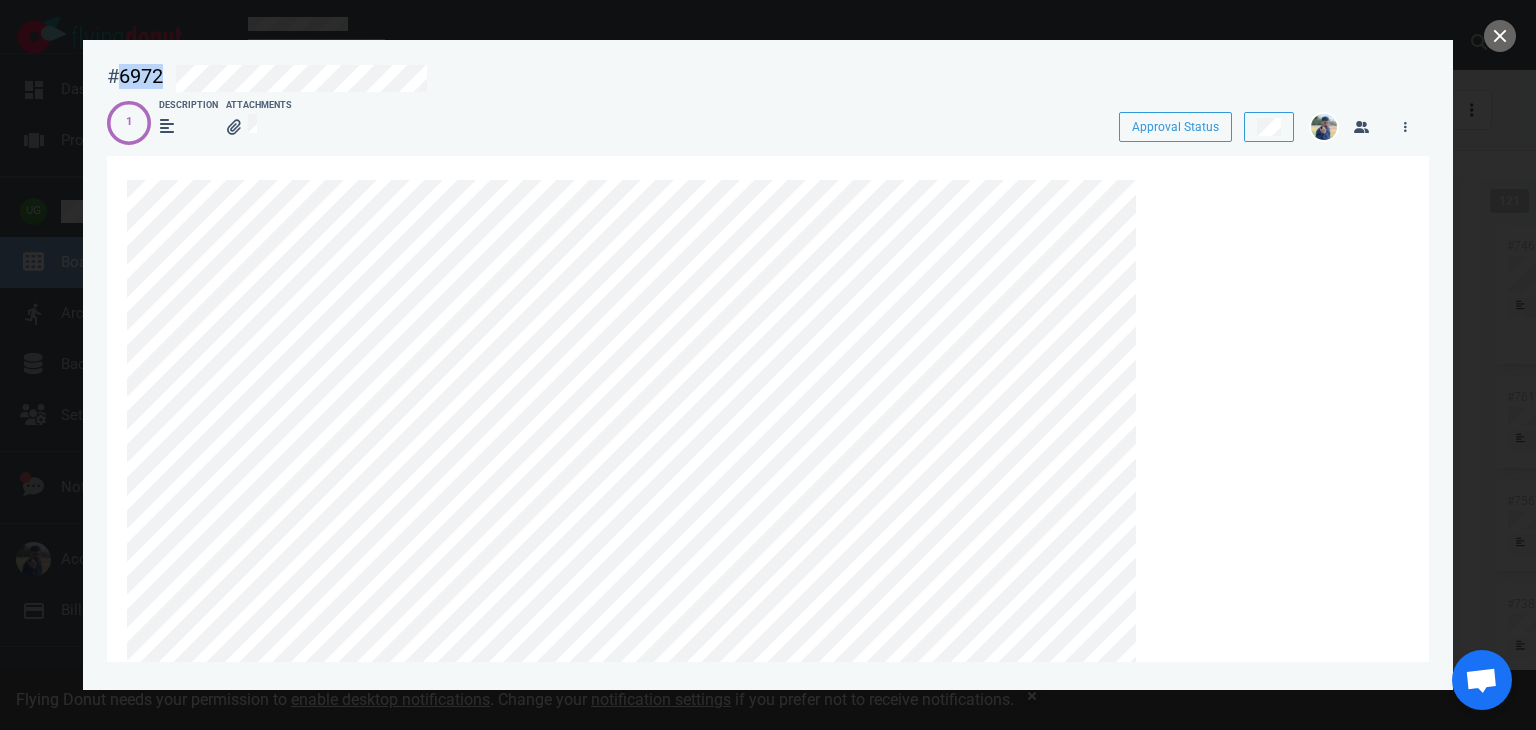 click on "#6972" at bounding box center (135, 76) 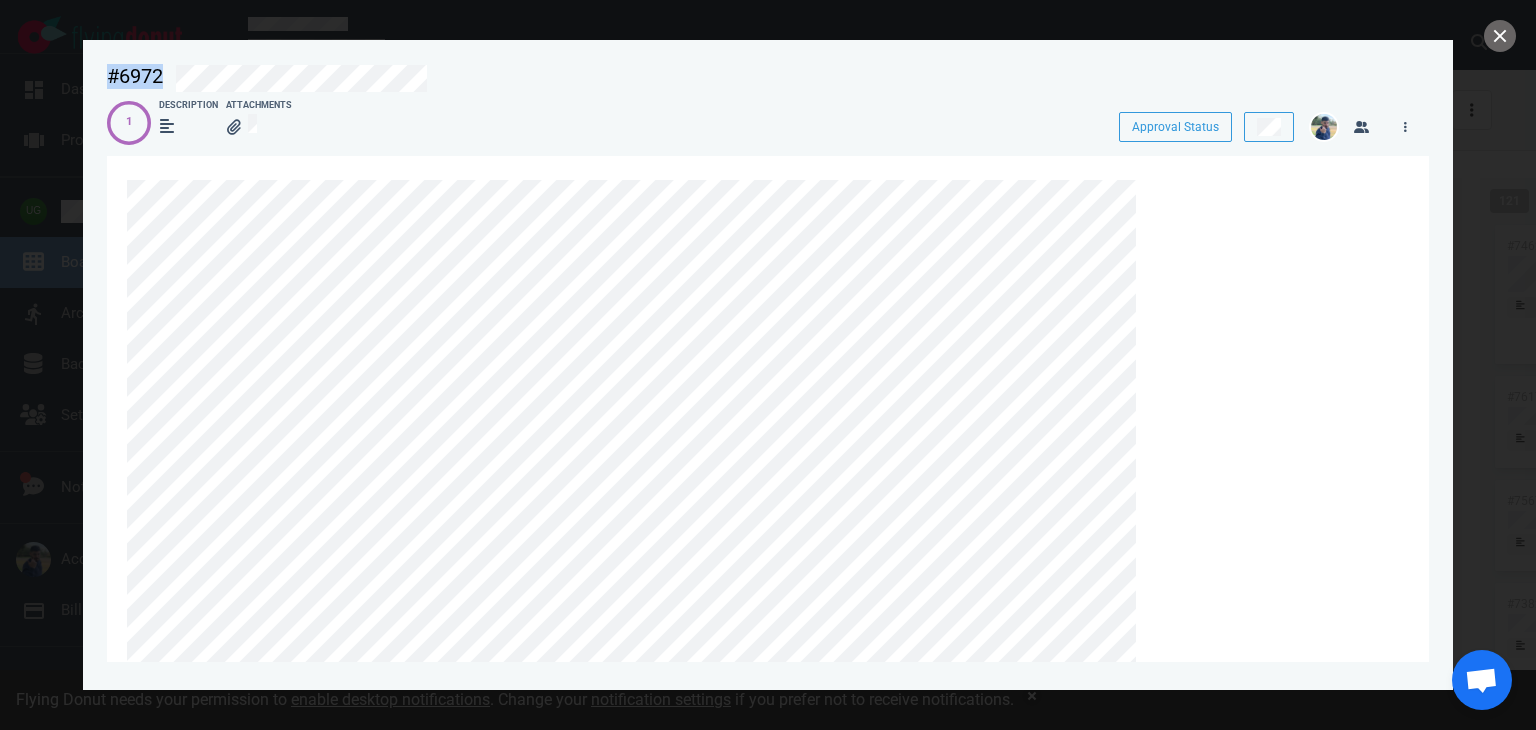 click on "#6972" at bounding box center [135, 76] 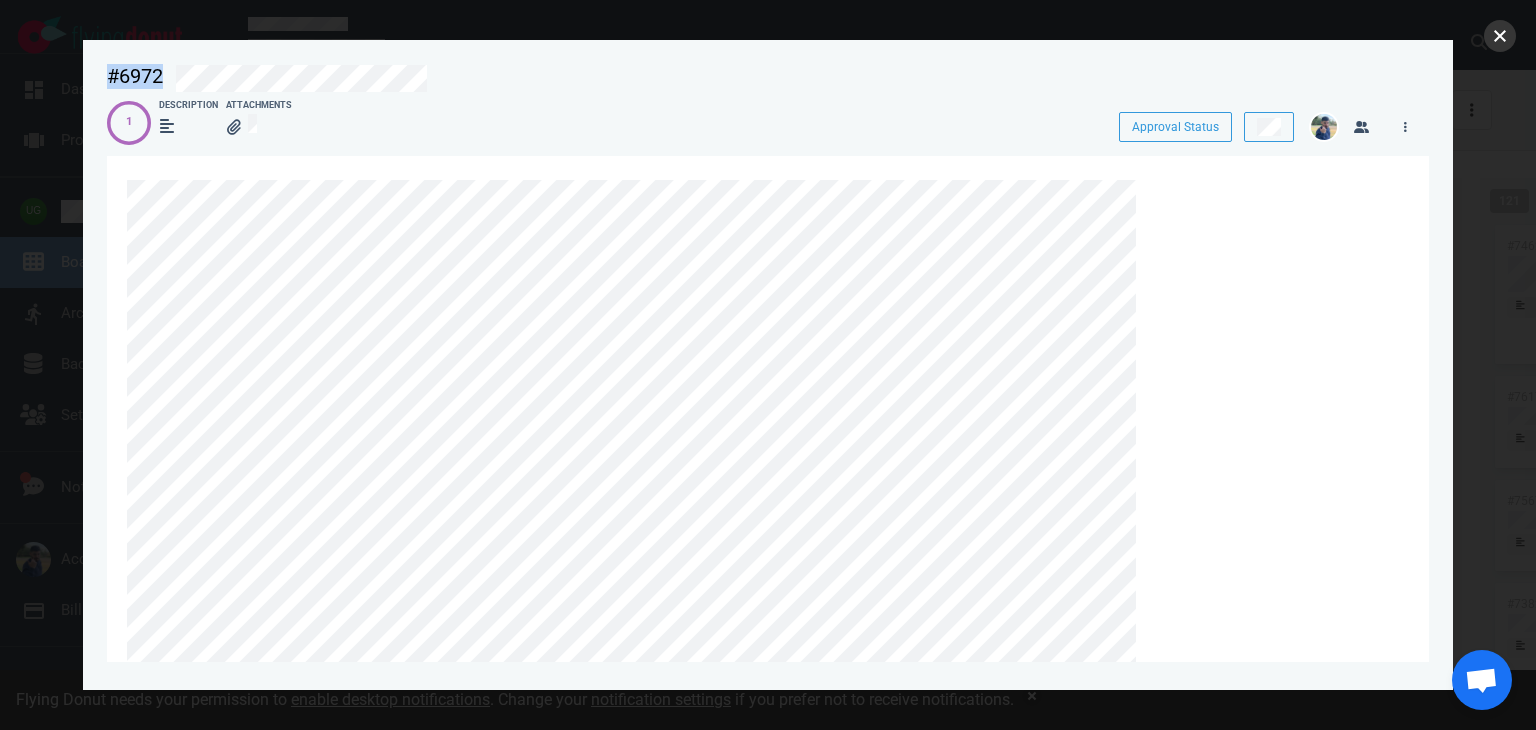 click at bounding box center [1500, 36] 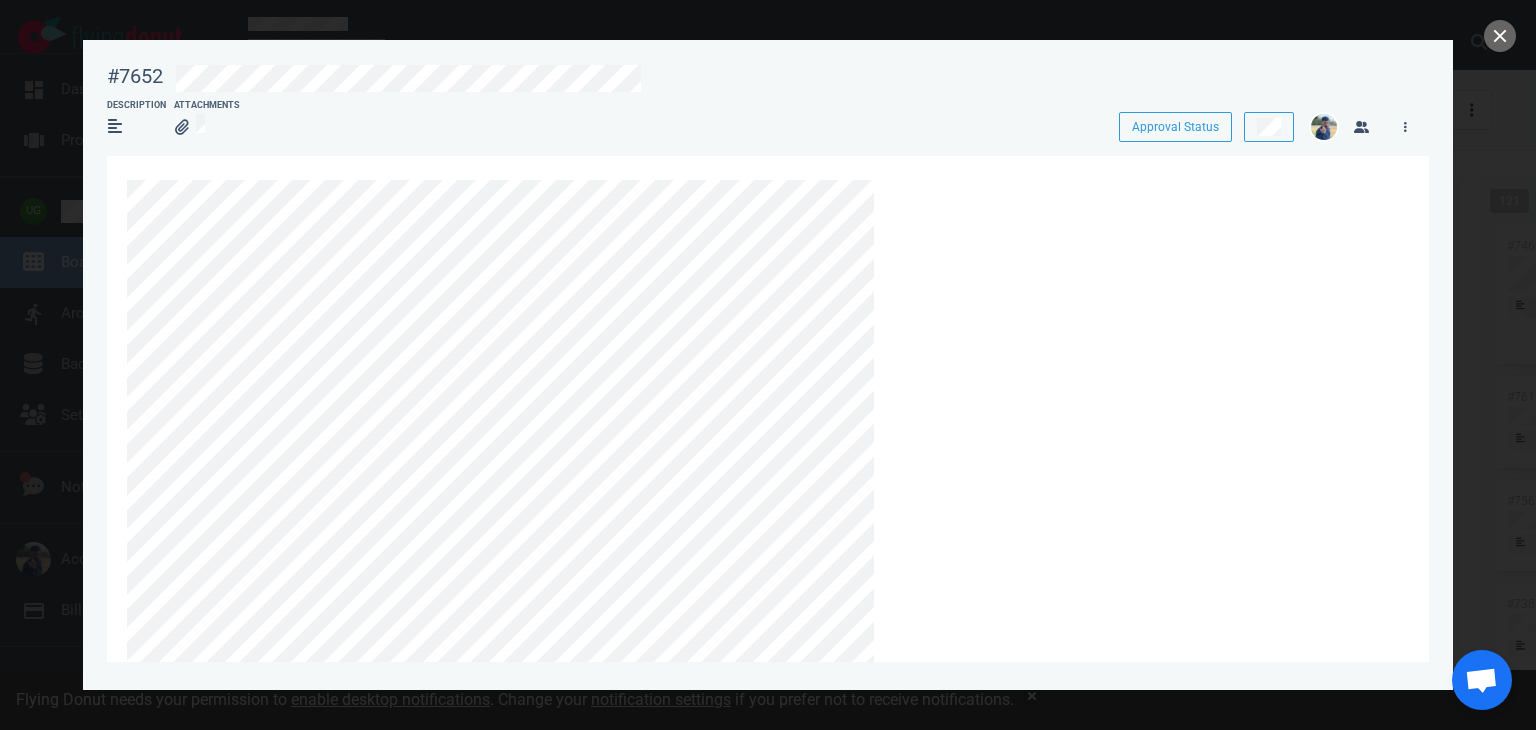 click on "#7652" at bounding box center [135, 76] 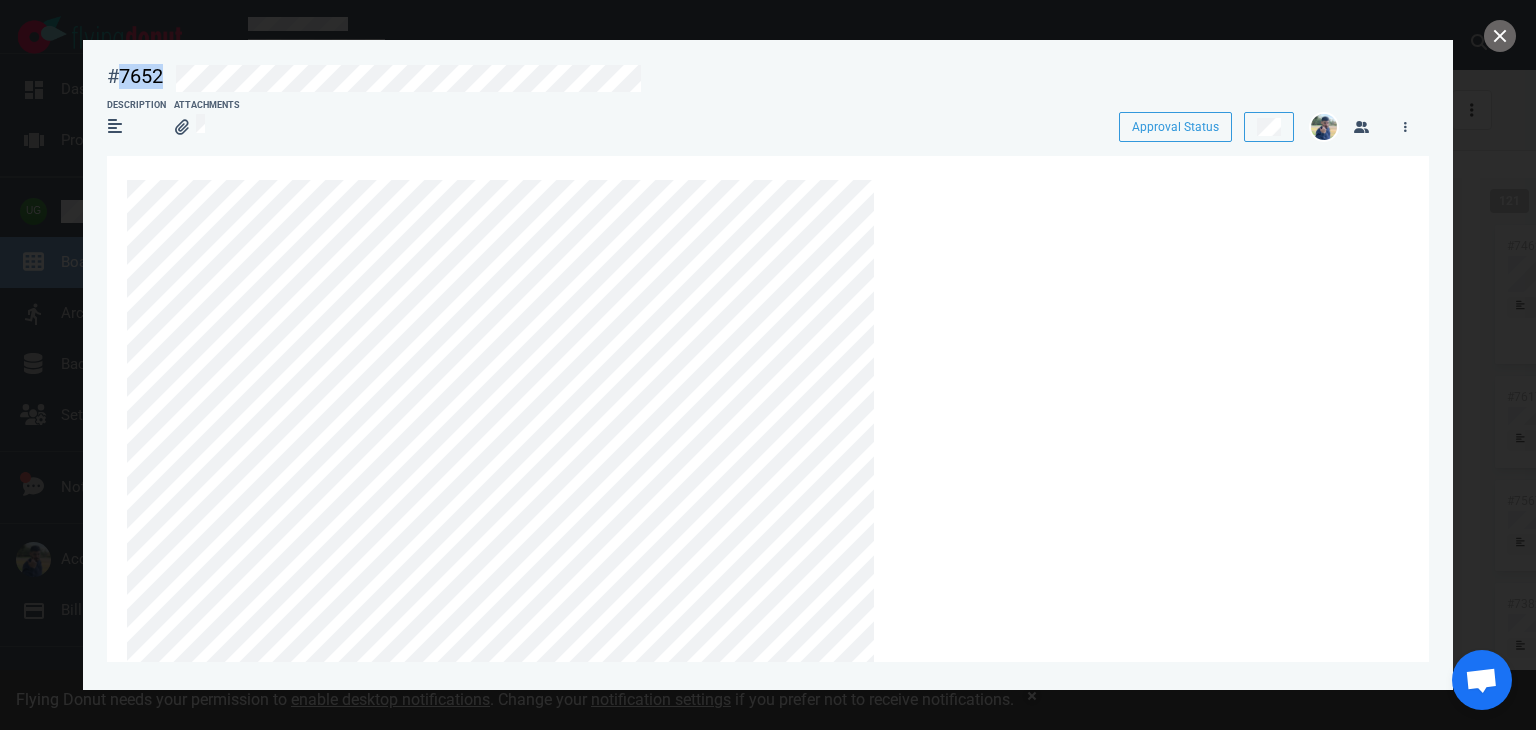 click on "#7652" at bounding box center (135, 76) 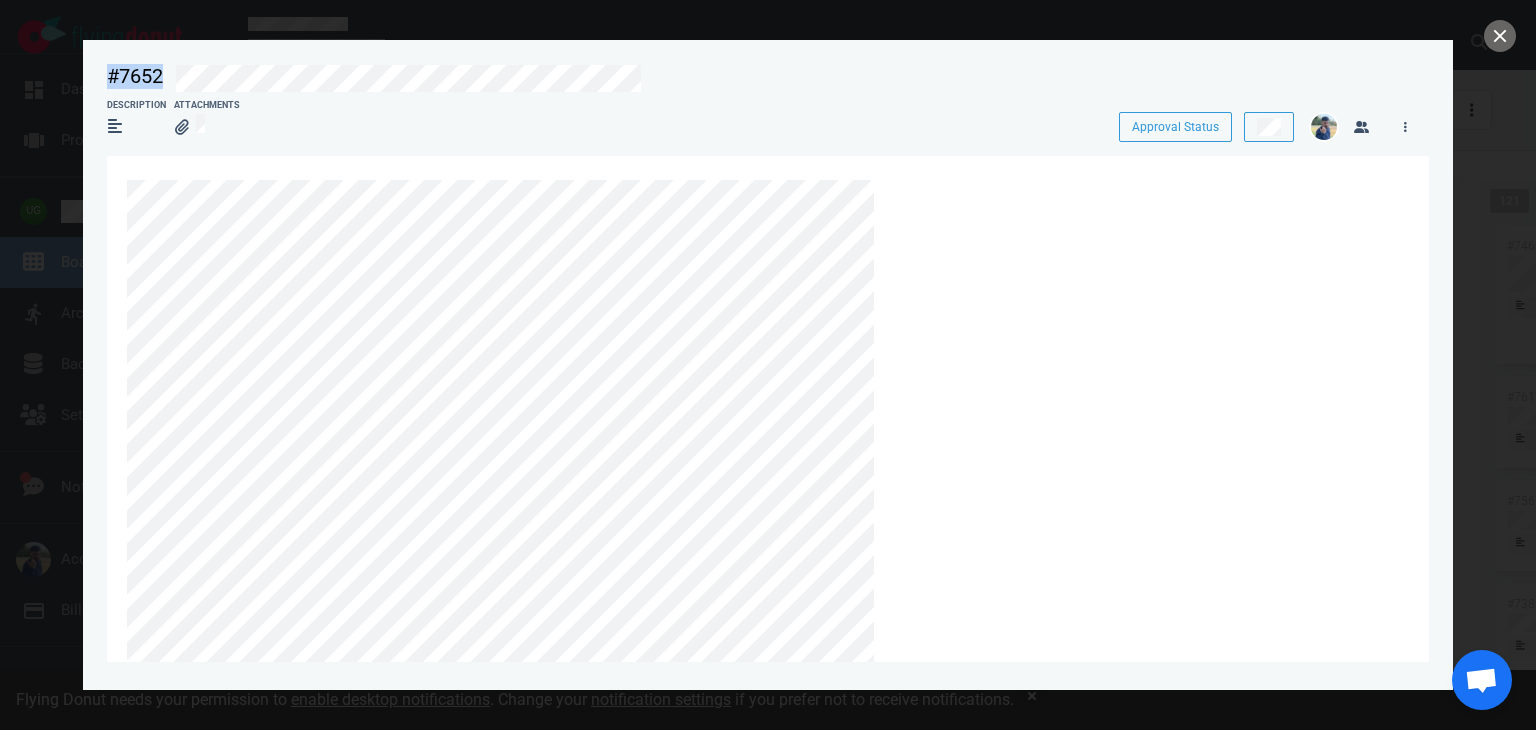 click on "#7652" at bounding box center [135, 76] 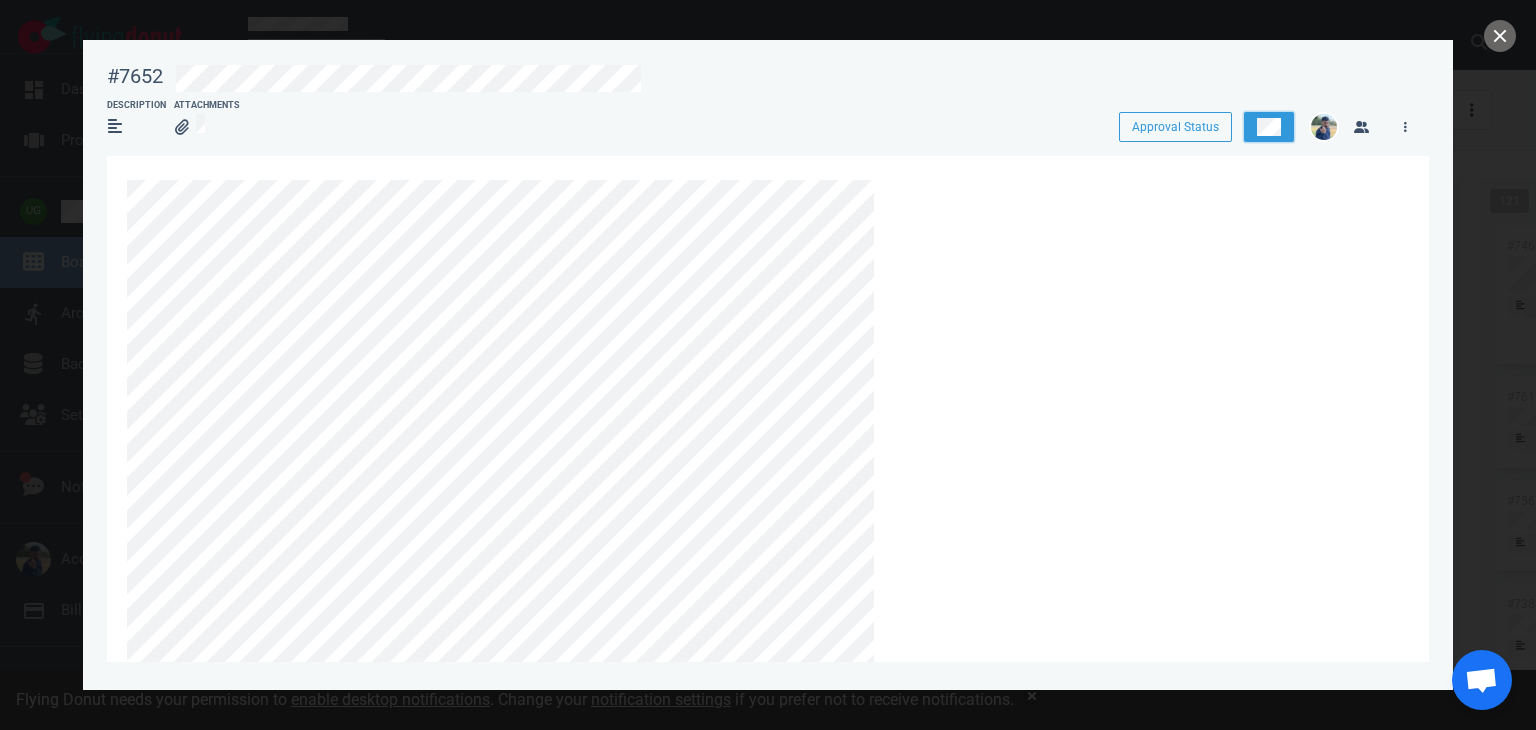click at bounding box center (1269, 127) 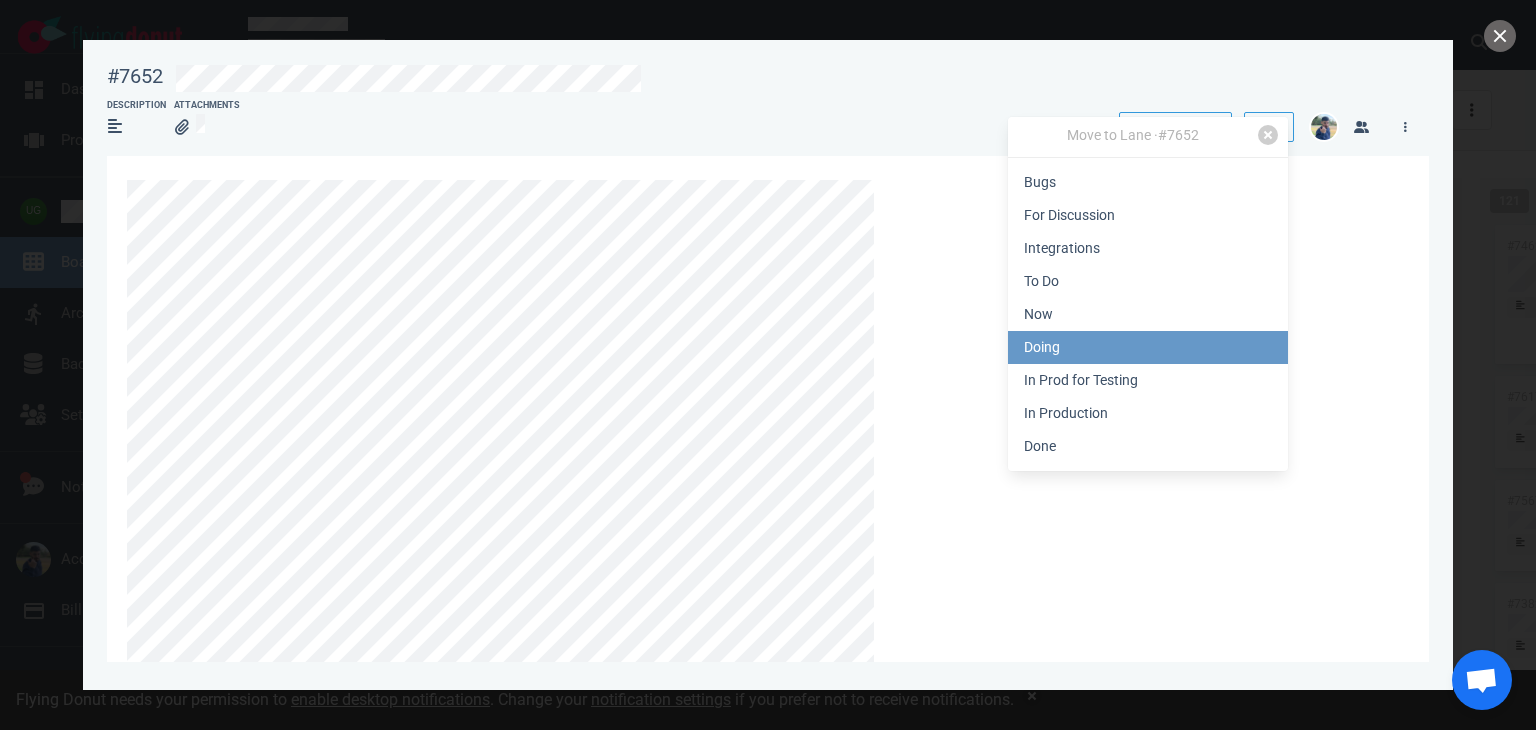 click on "Doing" at bounding box center (1148, 347) 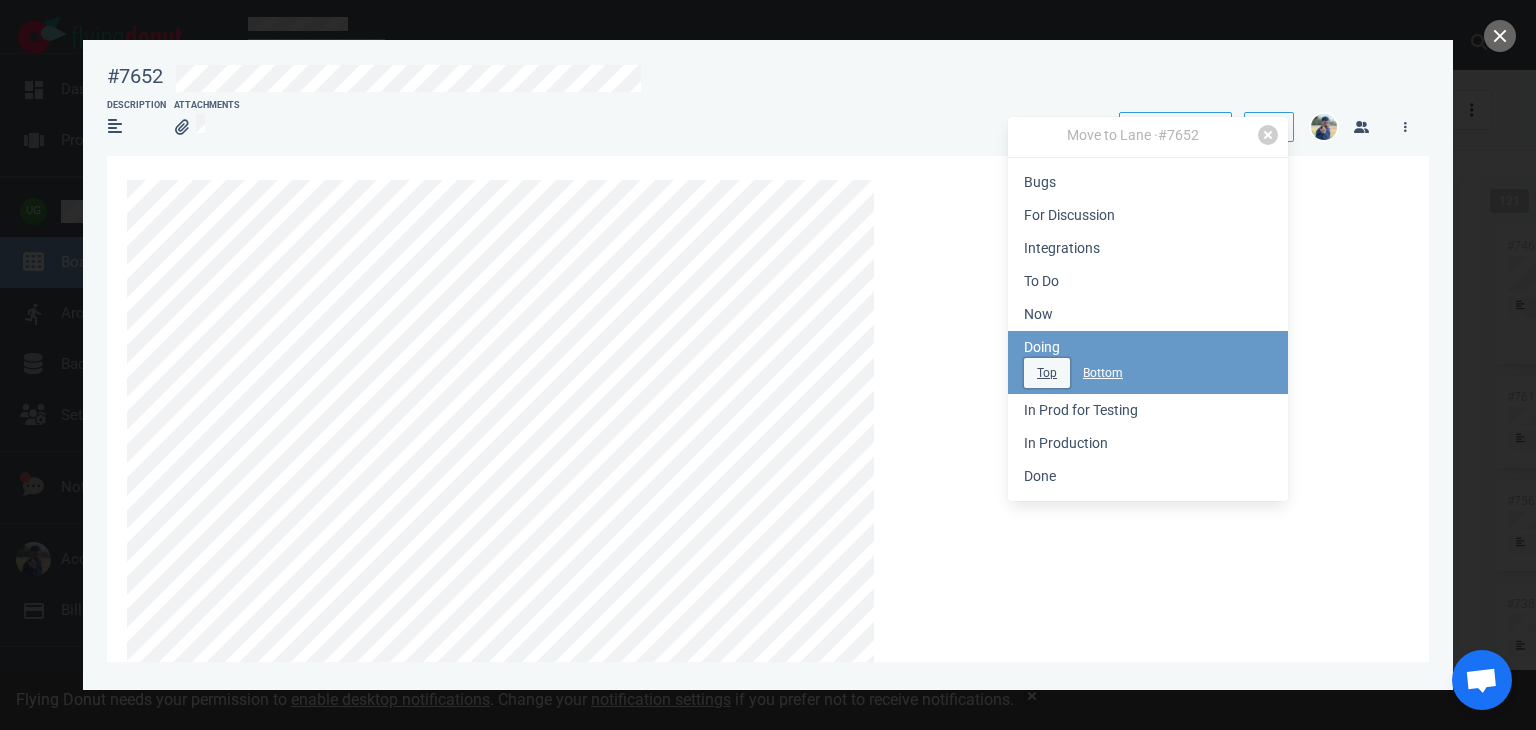 click on "Top" at bounding box center (1047, 373) 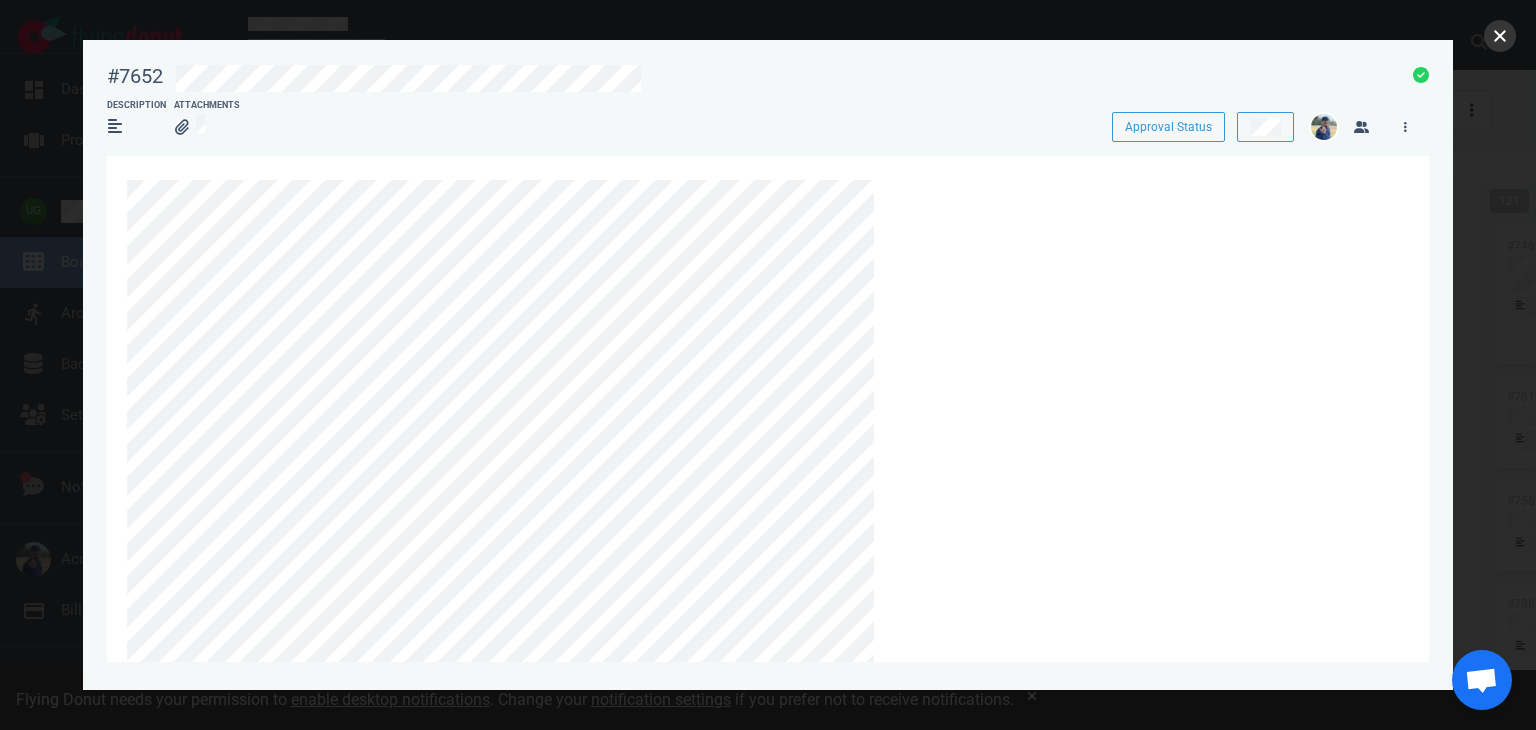 click at bounding box center [1500, 36] 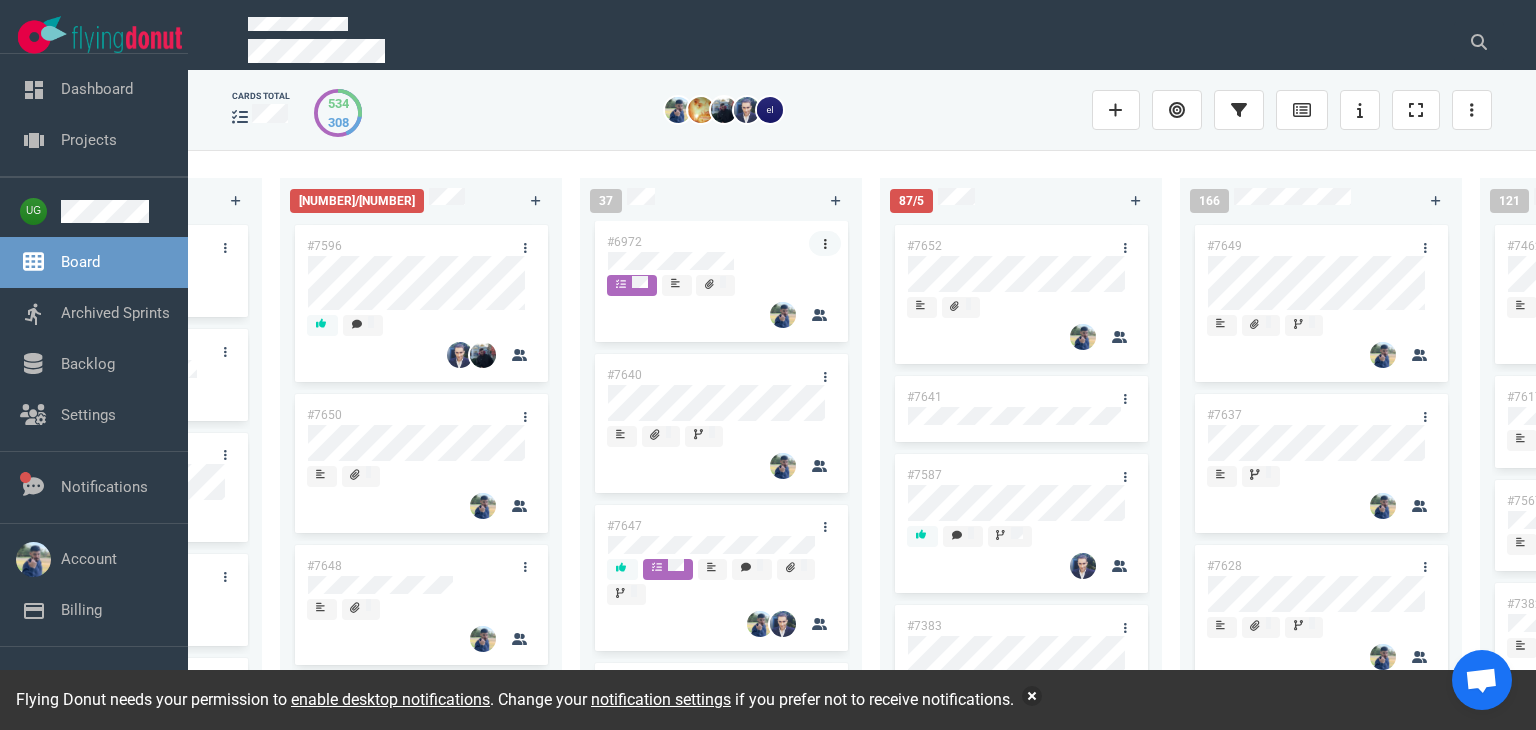 click 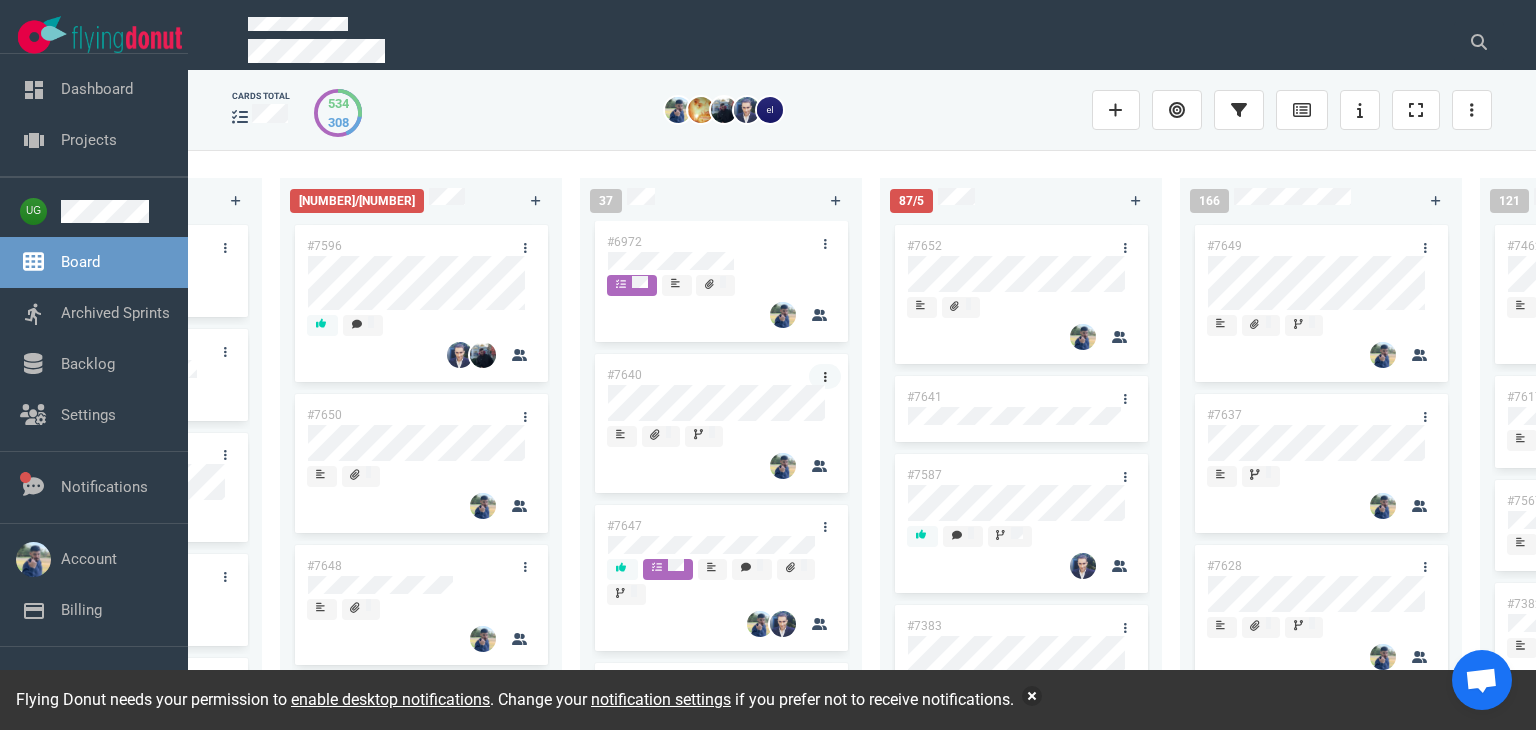 click at bounding box center (825, 376) 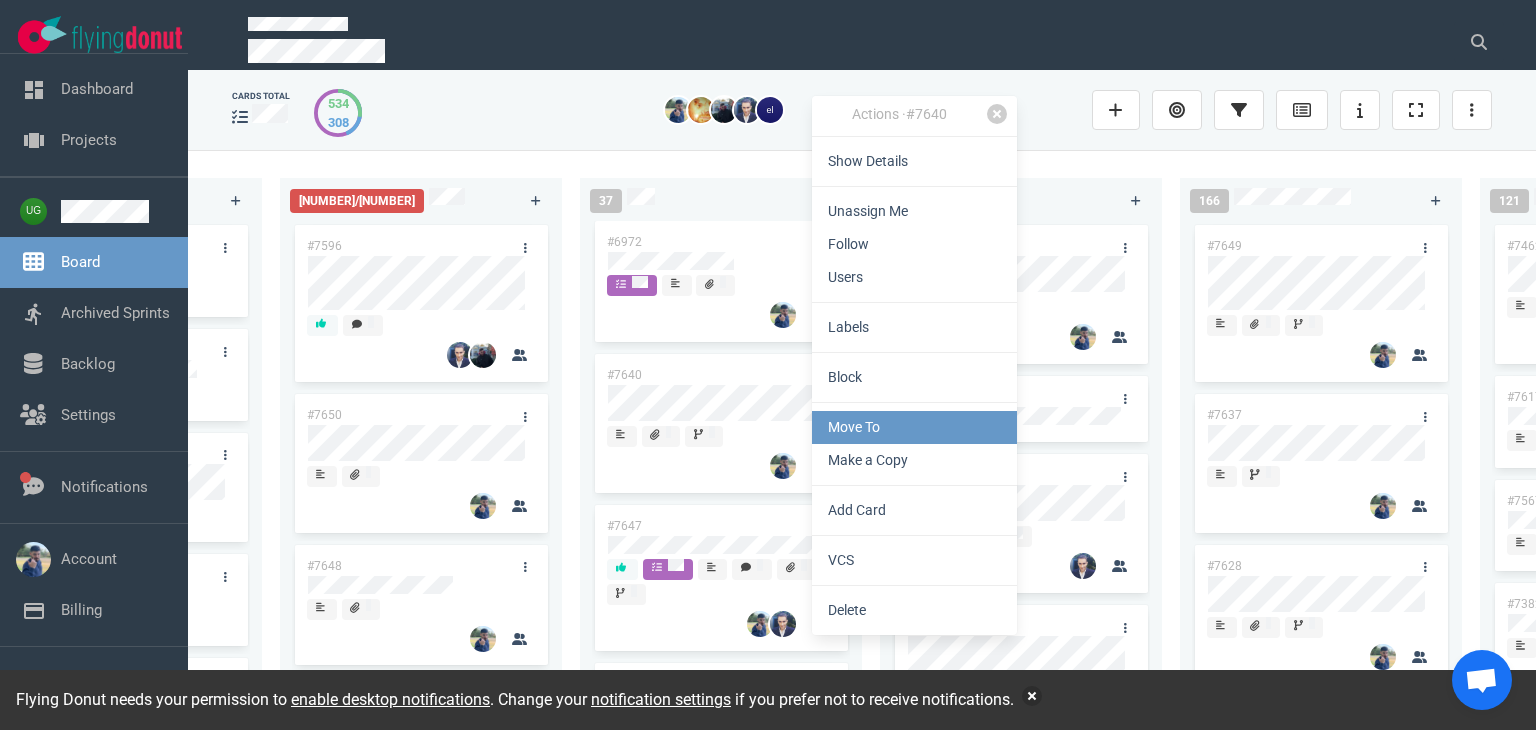 click on "Move To" at bounding box center (914, 427) 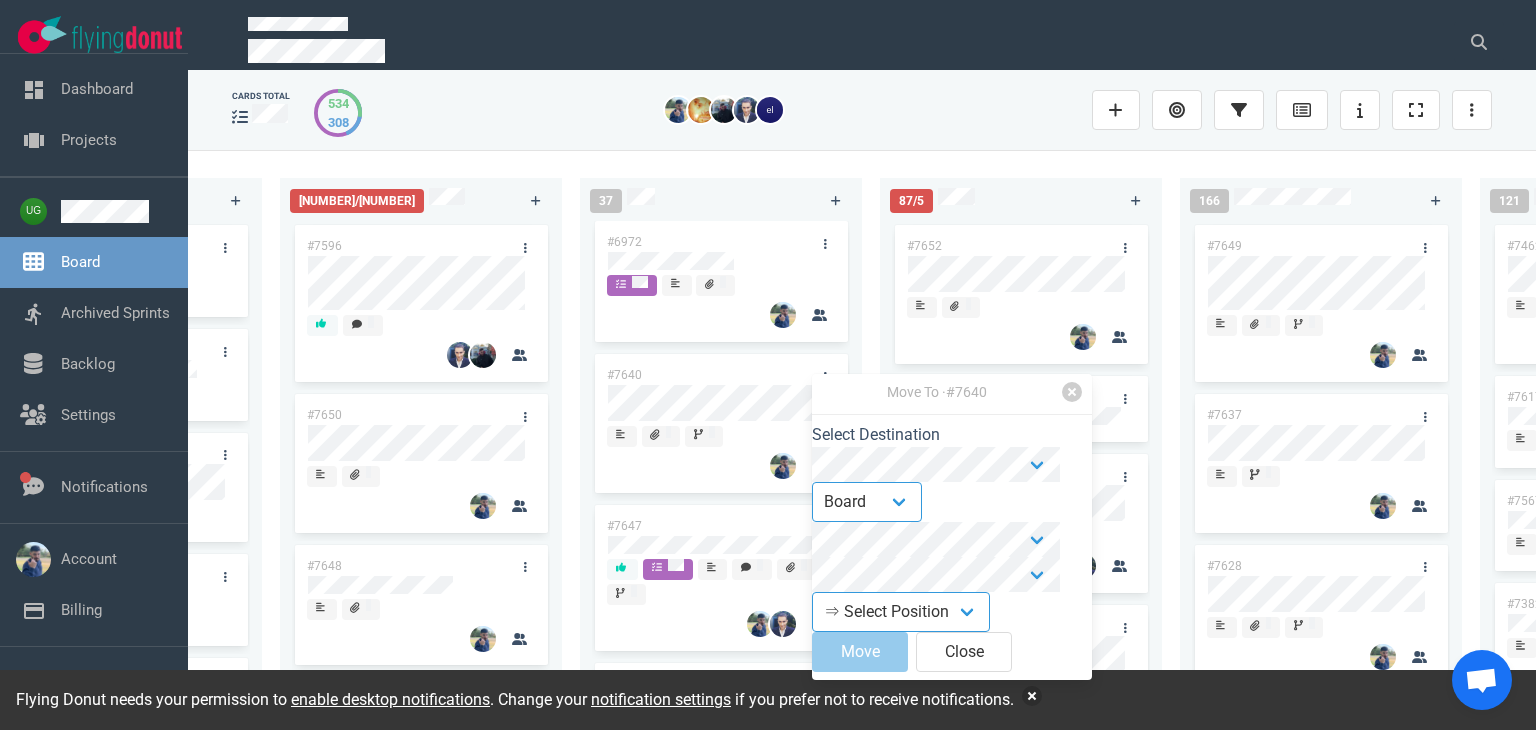 click on "Select Destination Backlog Board ⇒ Select Position Top Bottom Move Close" at bounding box center (952, 551) 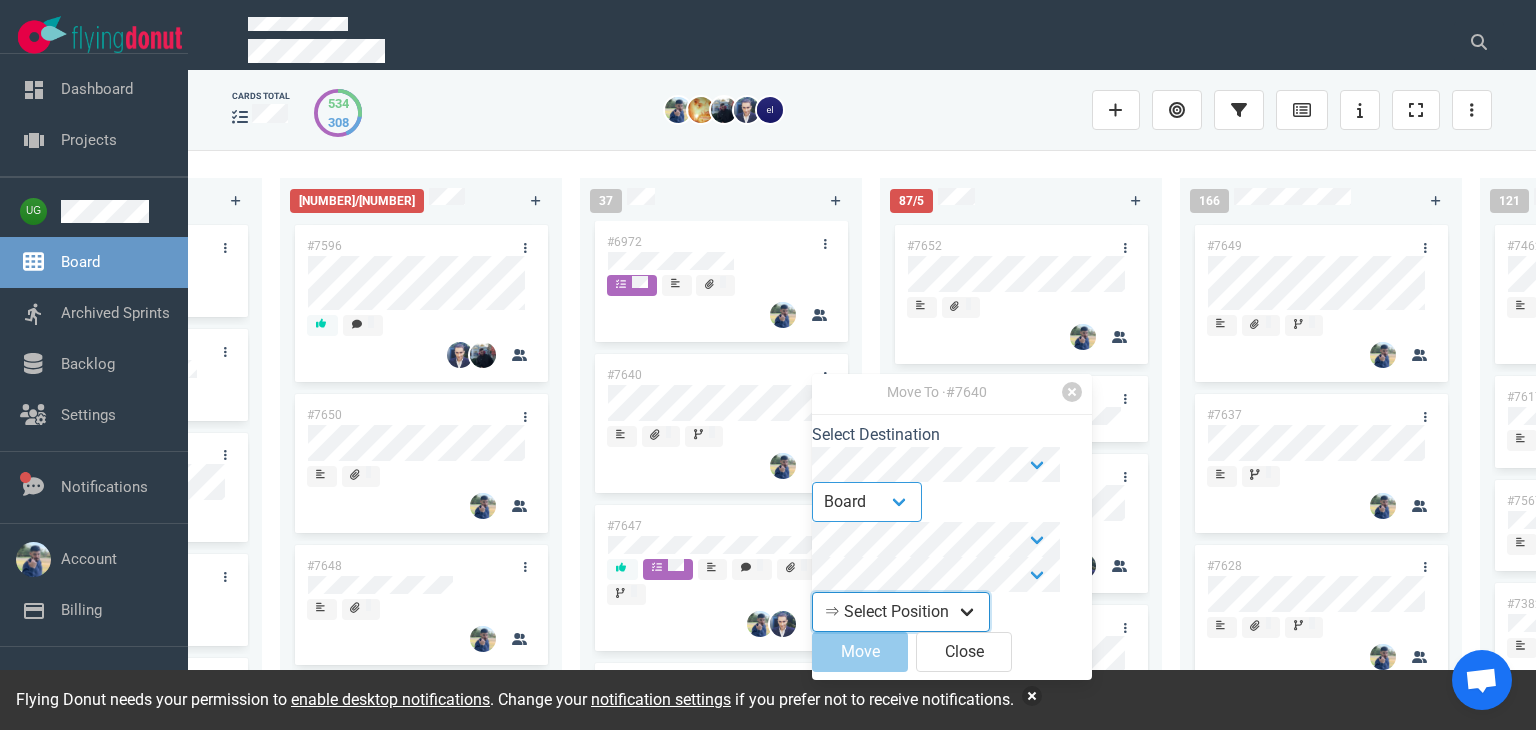 click on "⇒ Select Position Top Bottom" at bounding box center (901, 612) 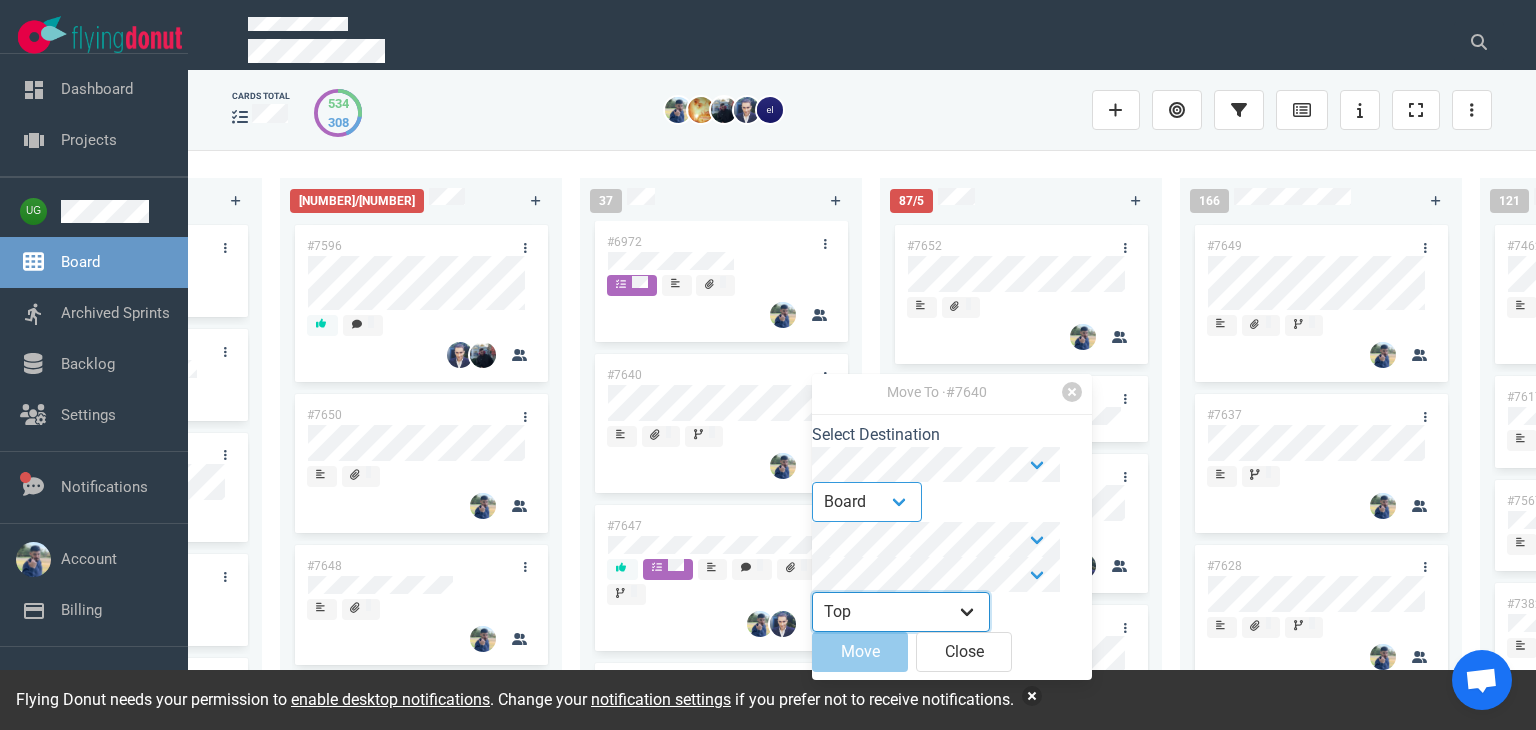 click on "⇒ Select Position Top Bottom" at bounding box center [901, 612] 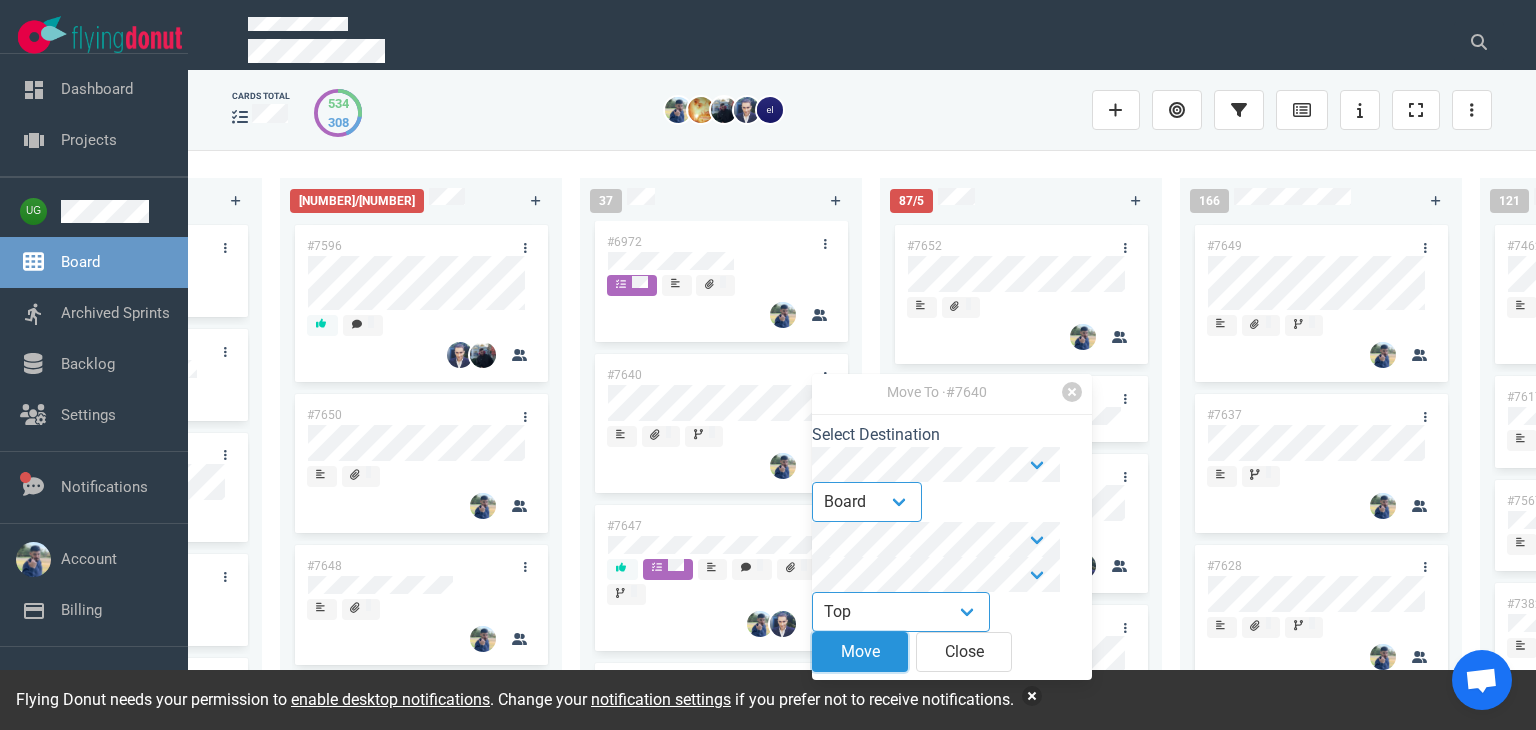 click on "Move" at bounding box center (860, 652) 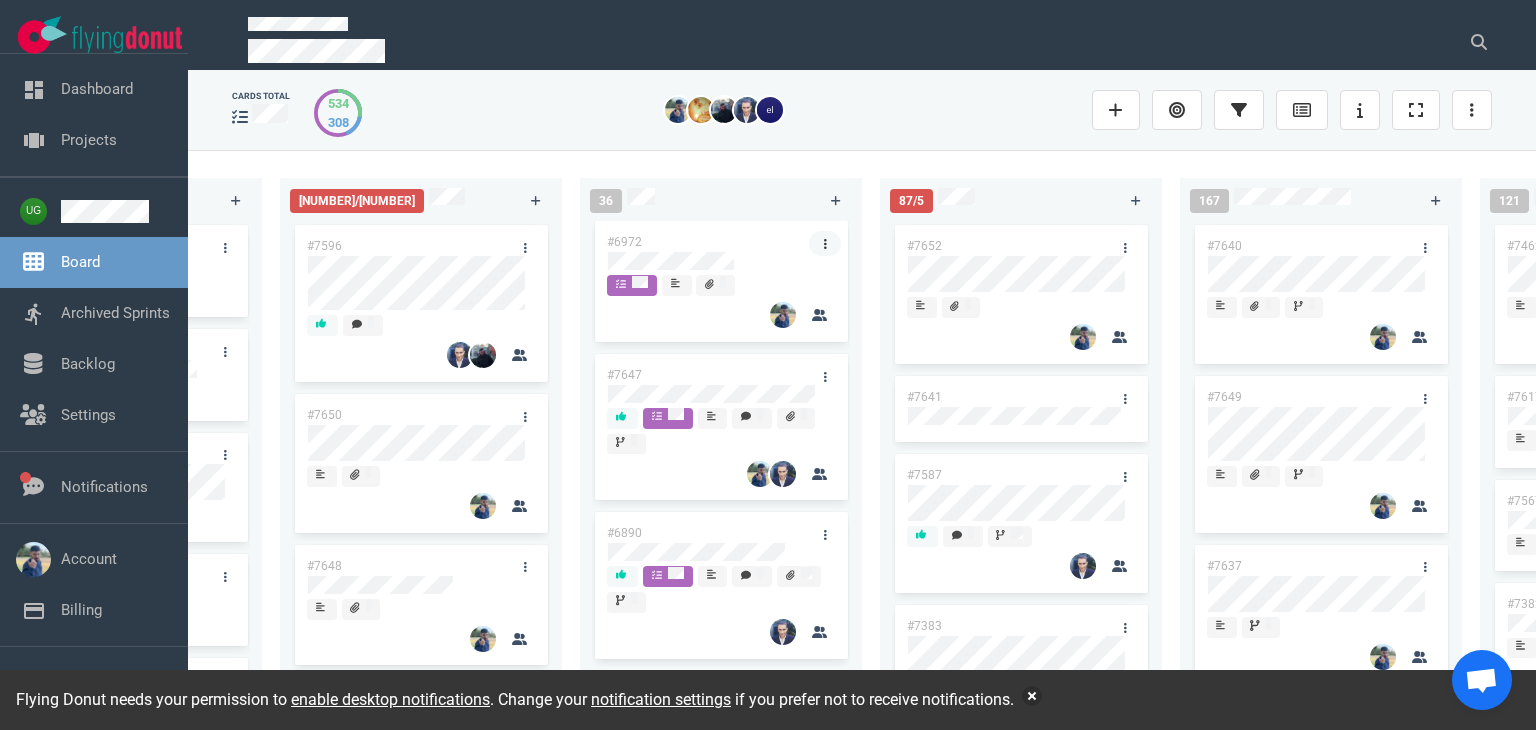 click 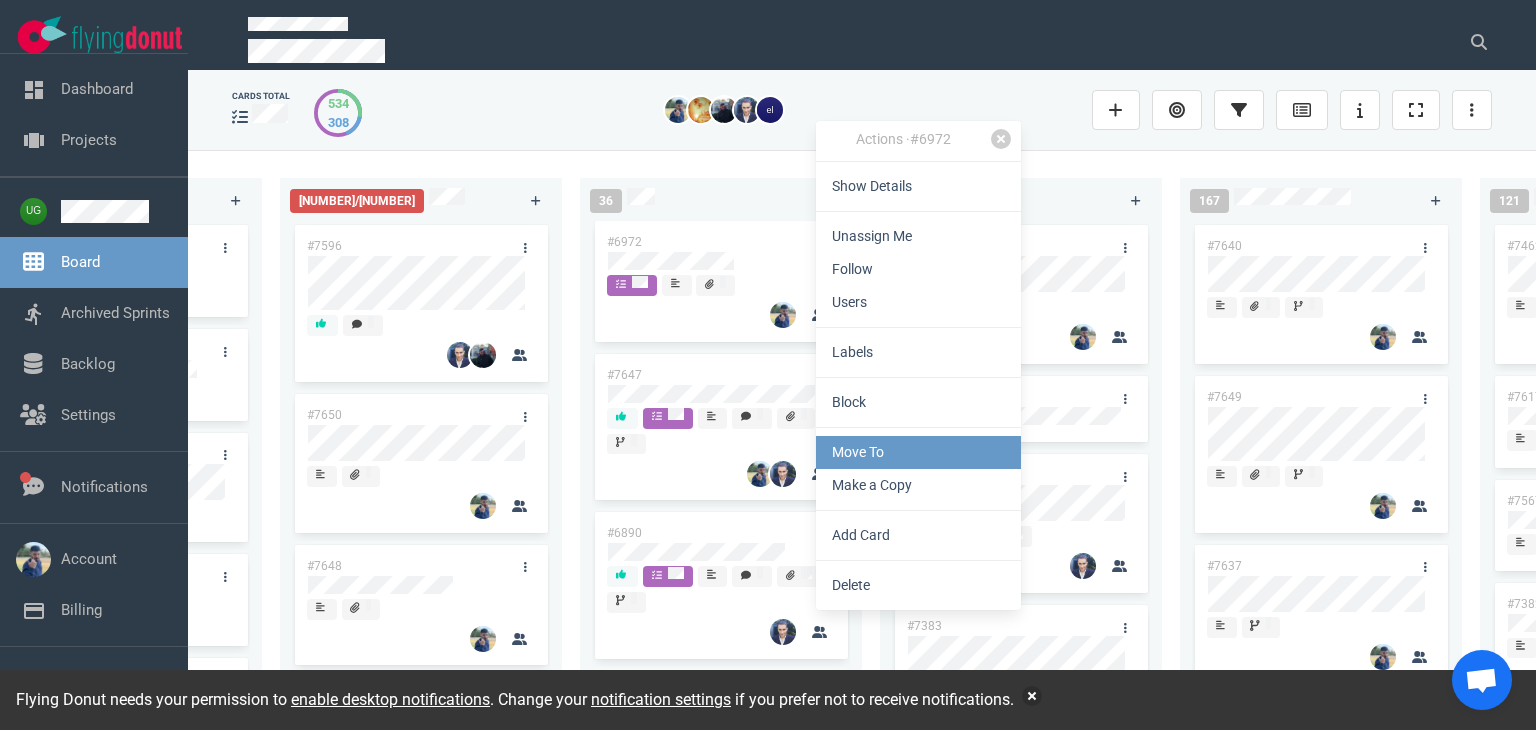 click on "Move To" at bounding box center (918, 452) 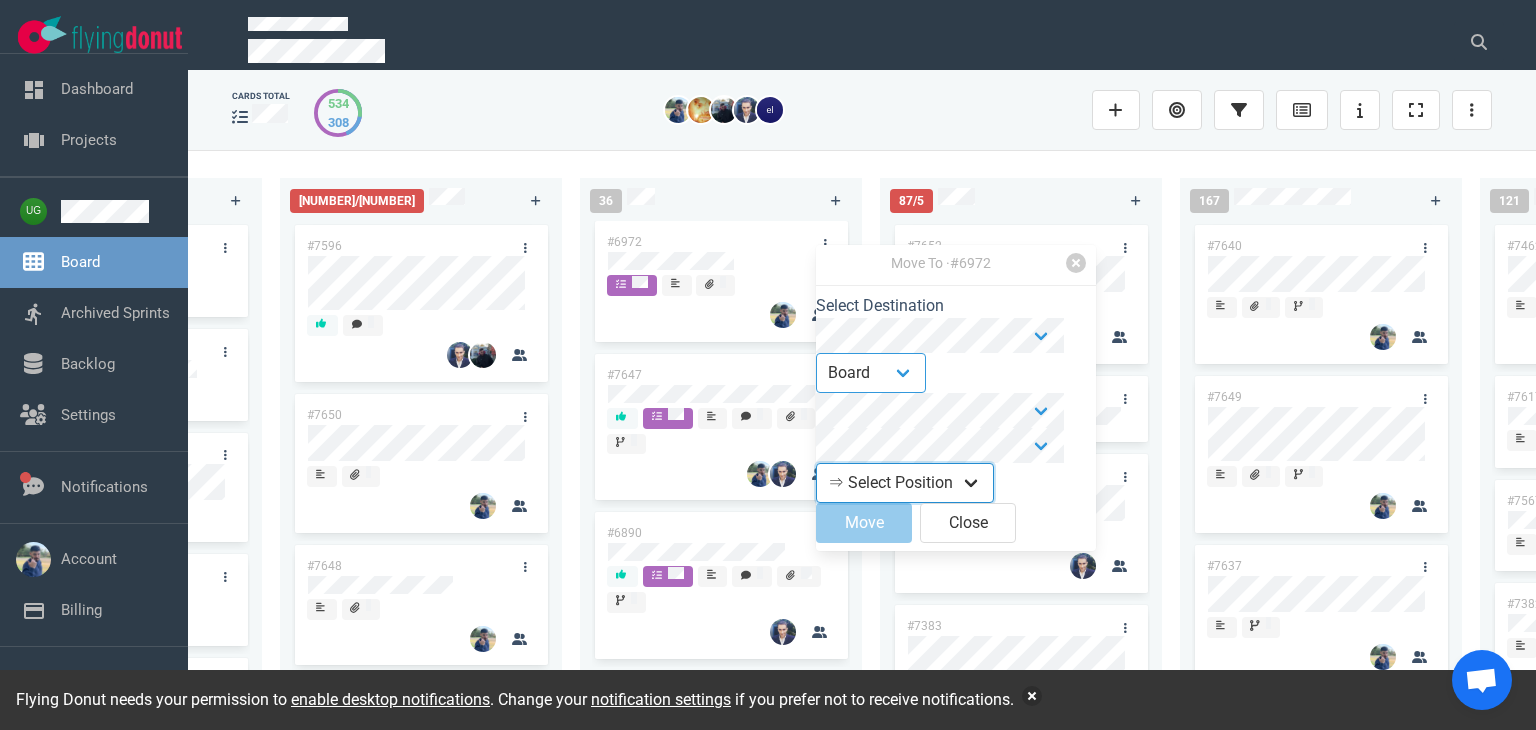 click on "⇒ Select Position Top Bottom" at bounding box center (905, 483) 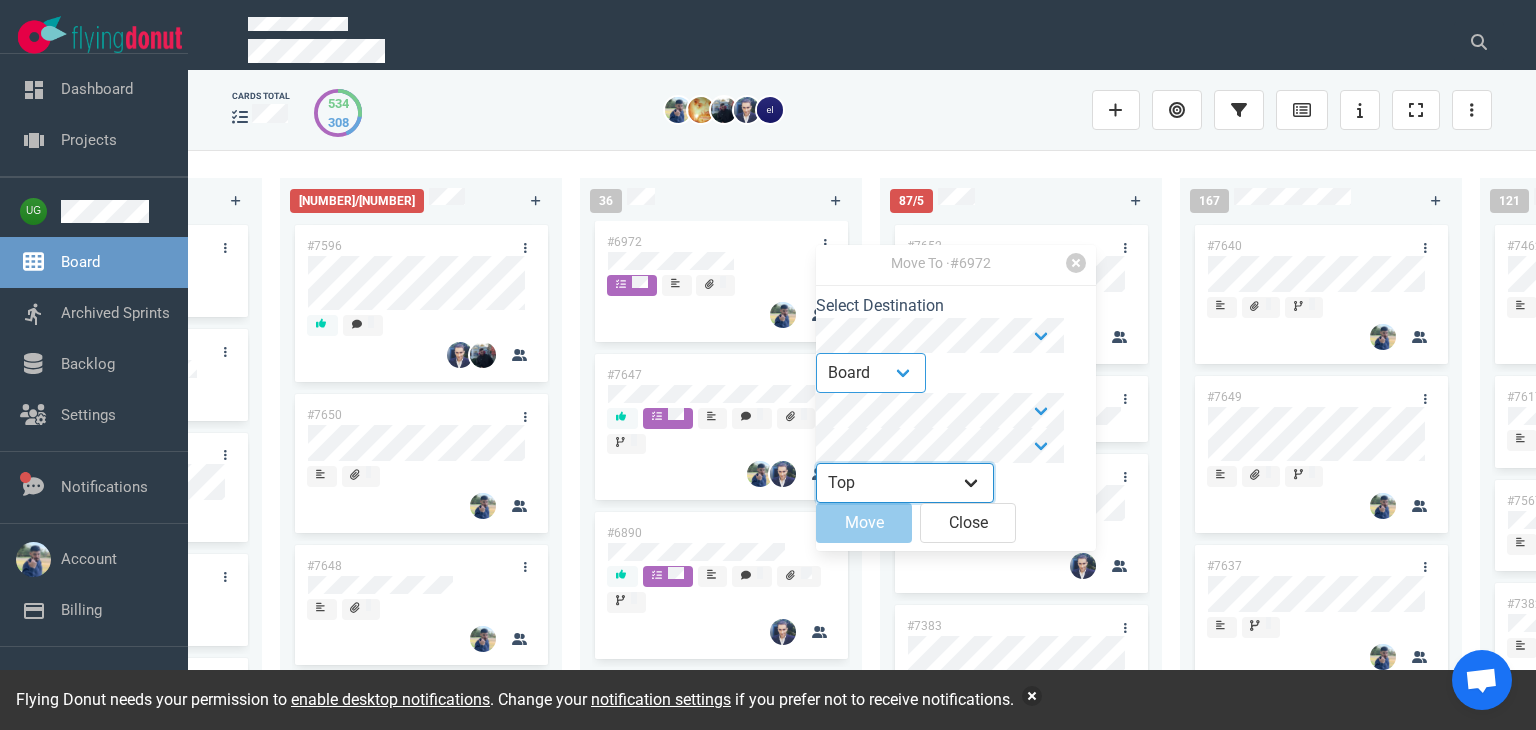 click on "⇒ Select Position Top Bottom" at bounding box center [905, 483] 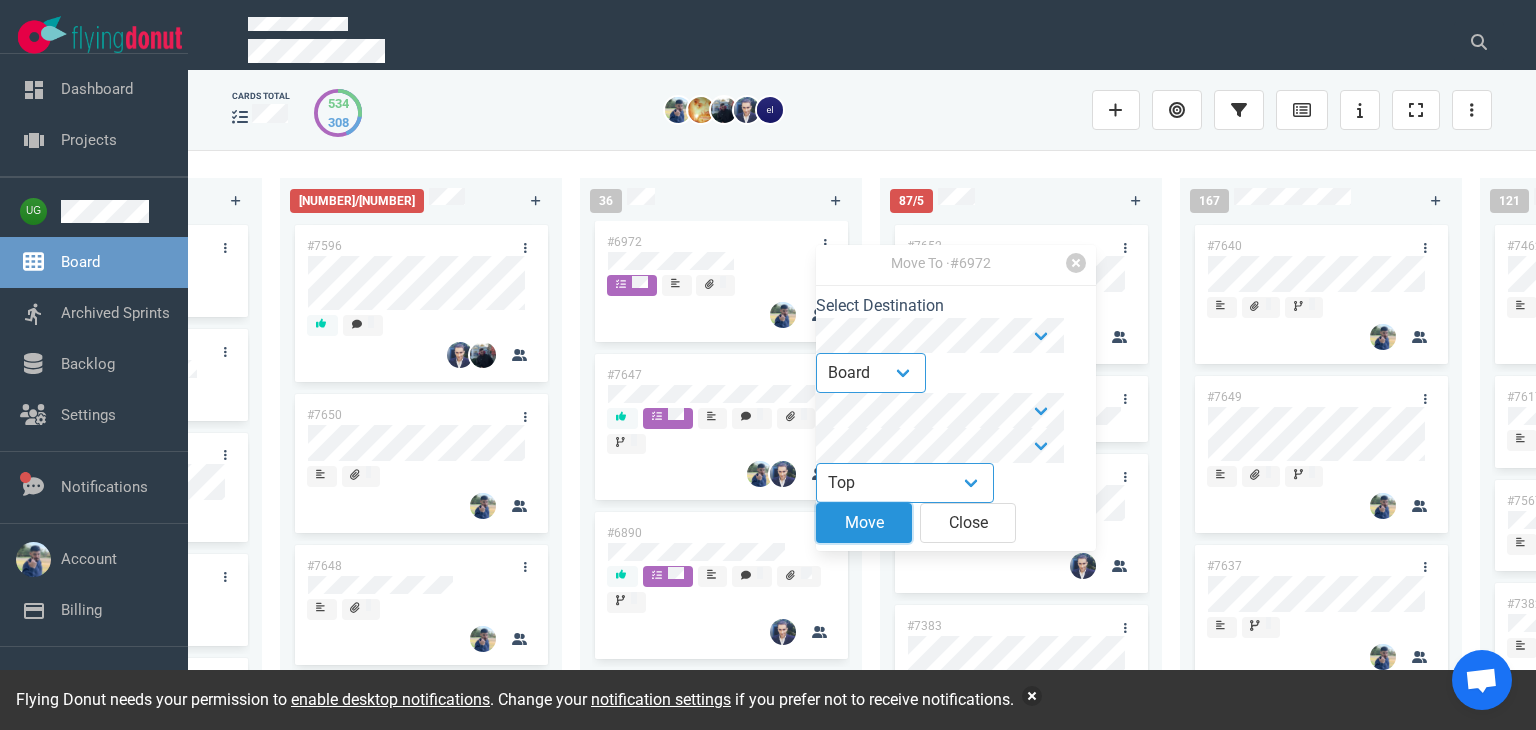 click on "Move" at bounding box center [864, 523] 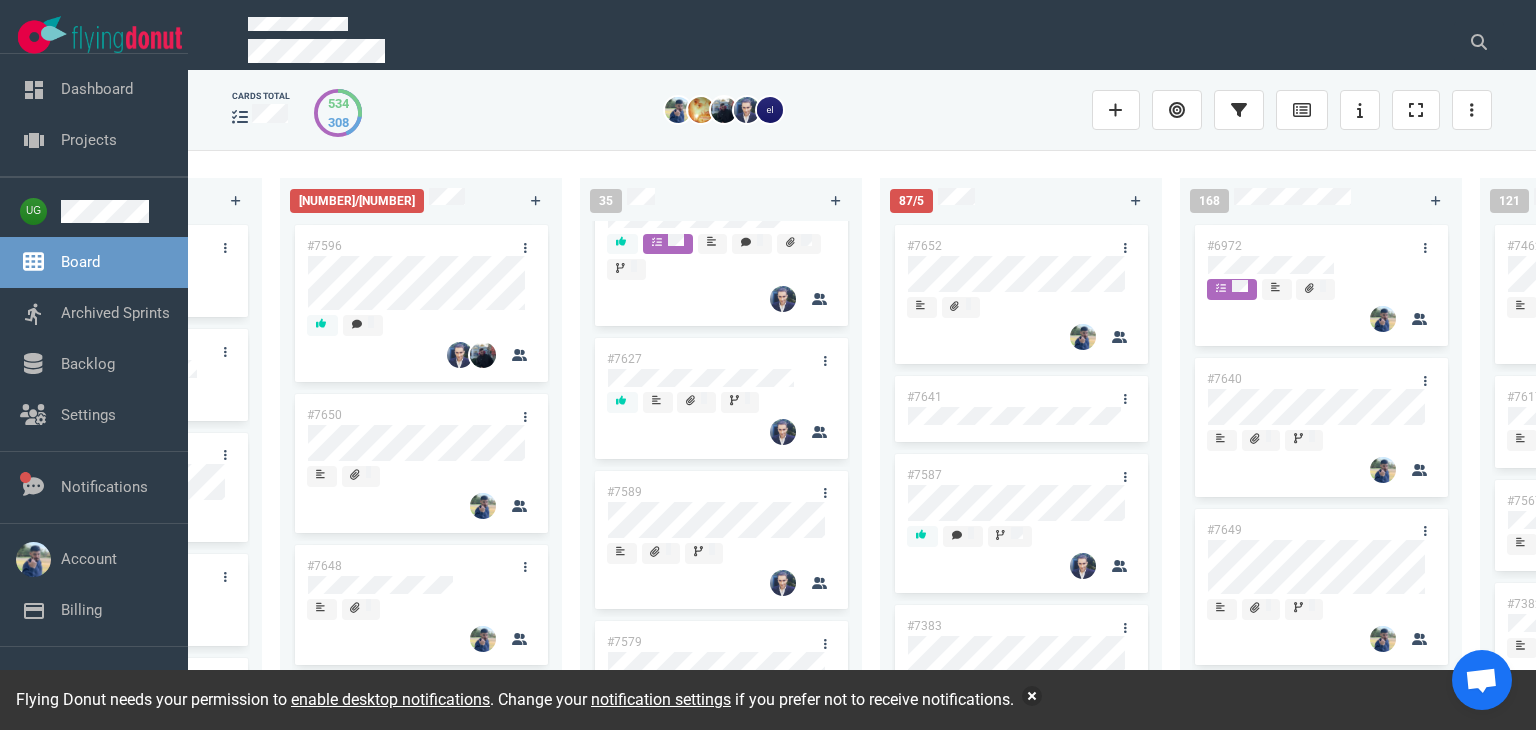 scroll, scrollTop: 0, scrollLeft: 0, axis: both 